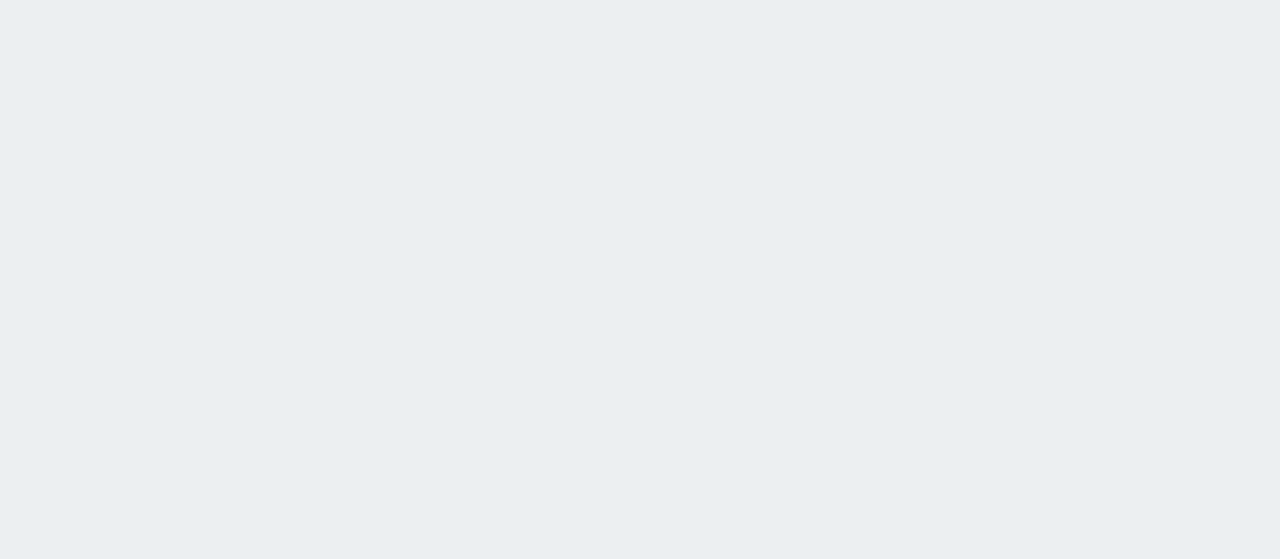 scroll, scrollTop: 0, scrollLeft: 0, axis: both 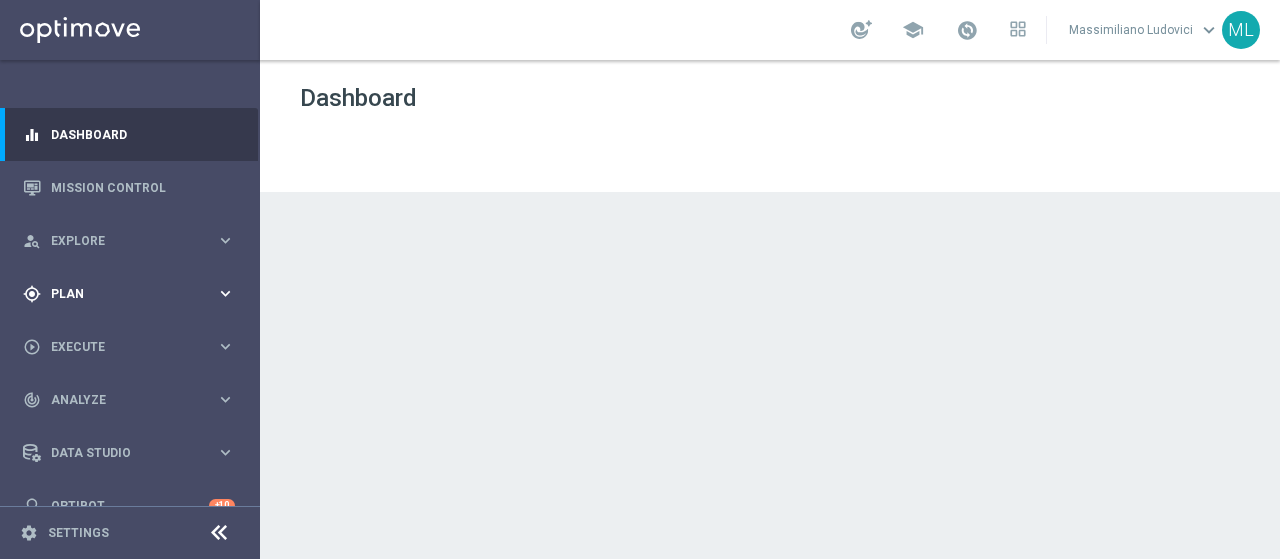 click on "Plan" at bounding box center [133, 294] 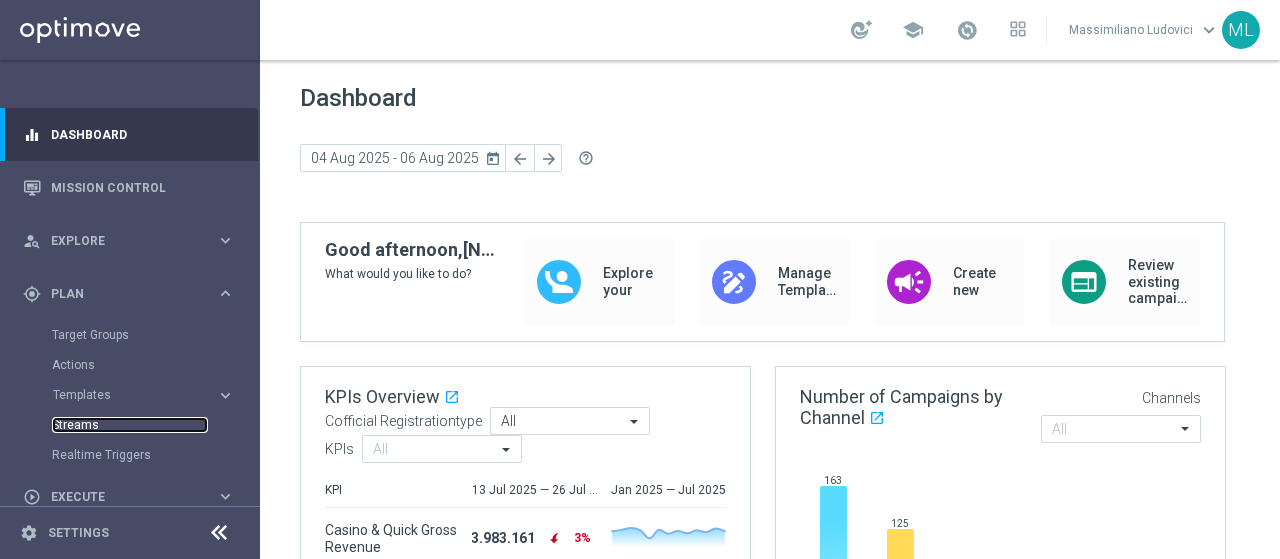 click on "Streams" at bounding box center (130, 425) 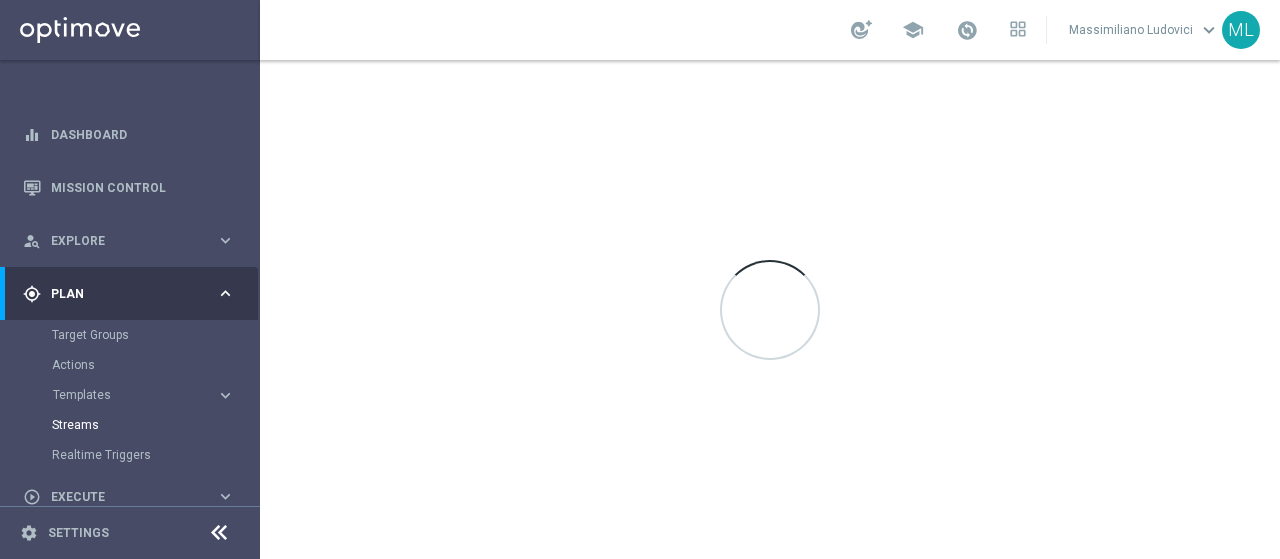 scroll, scrollTop: 0, scrollLeft: 0, axis: both 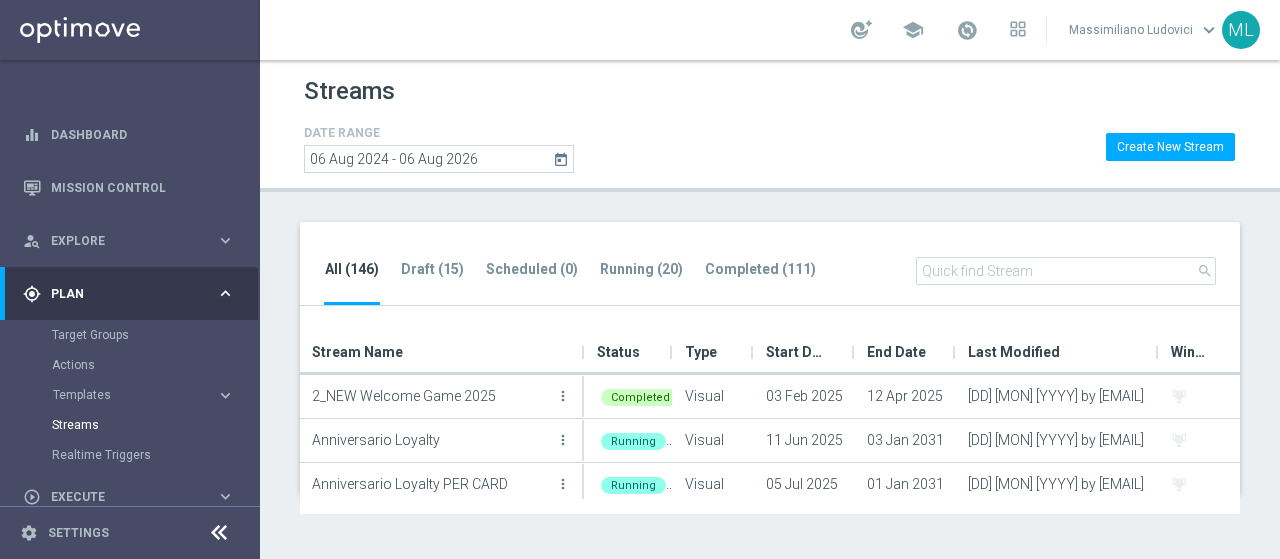click 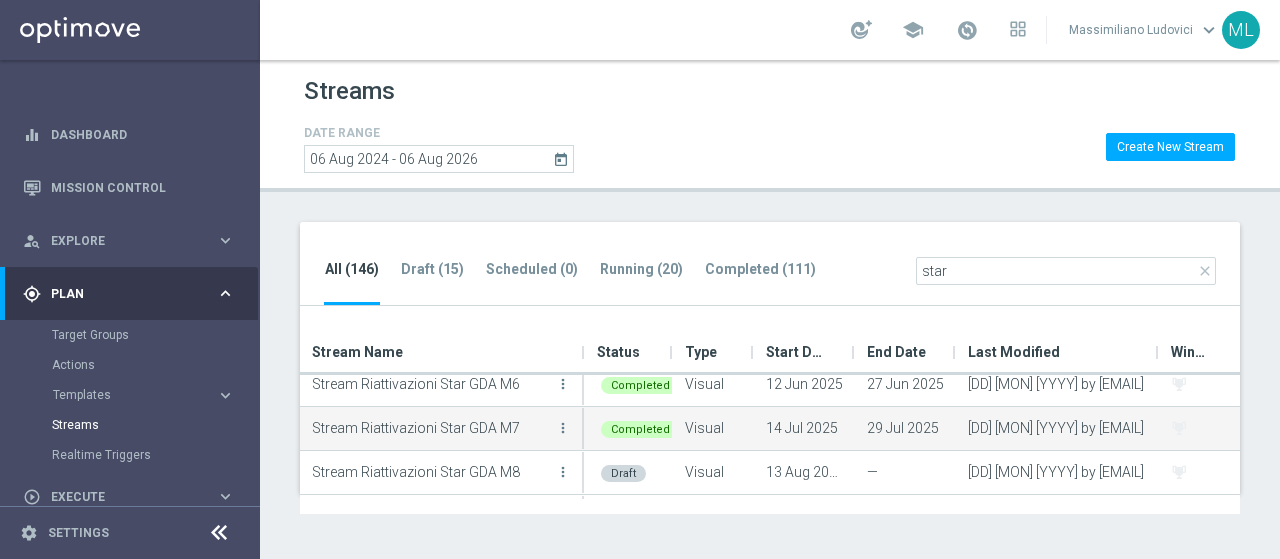 scroll, scrollTop: 139, scrollLeft: 0, axis: vertical 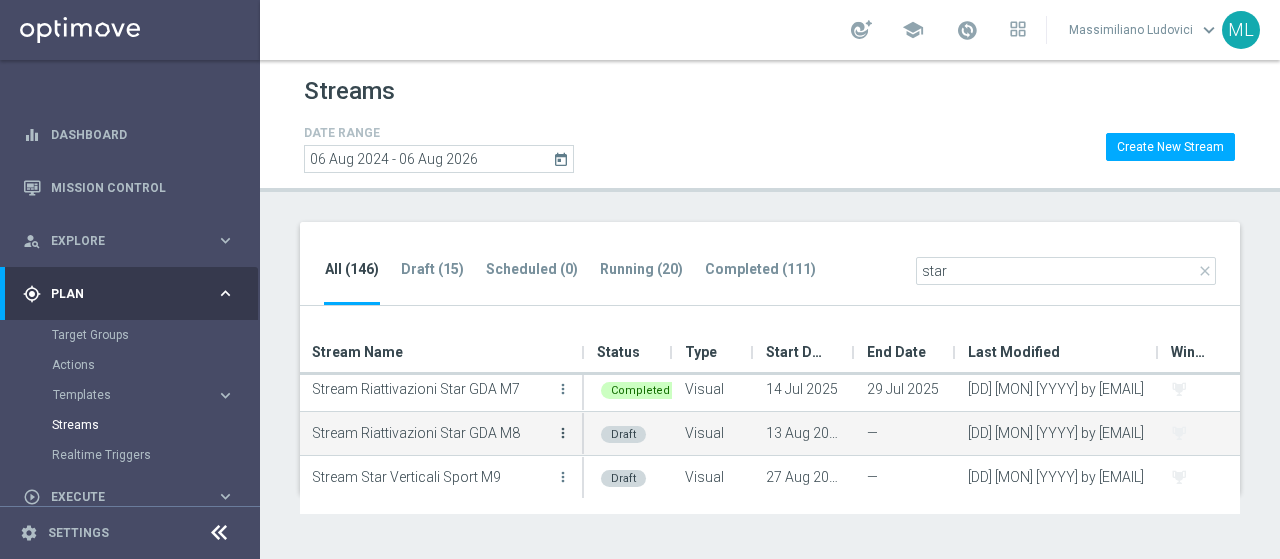 type on "star" 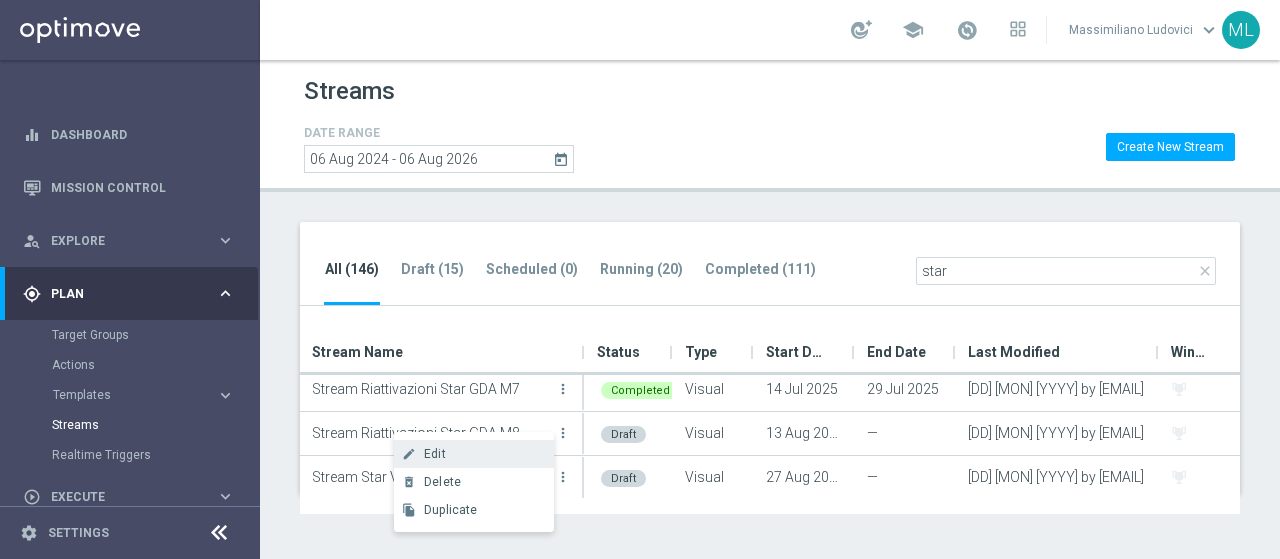 click on "Edit" at bounding box center (435, 454) 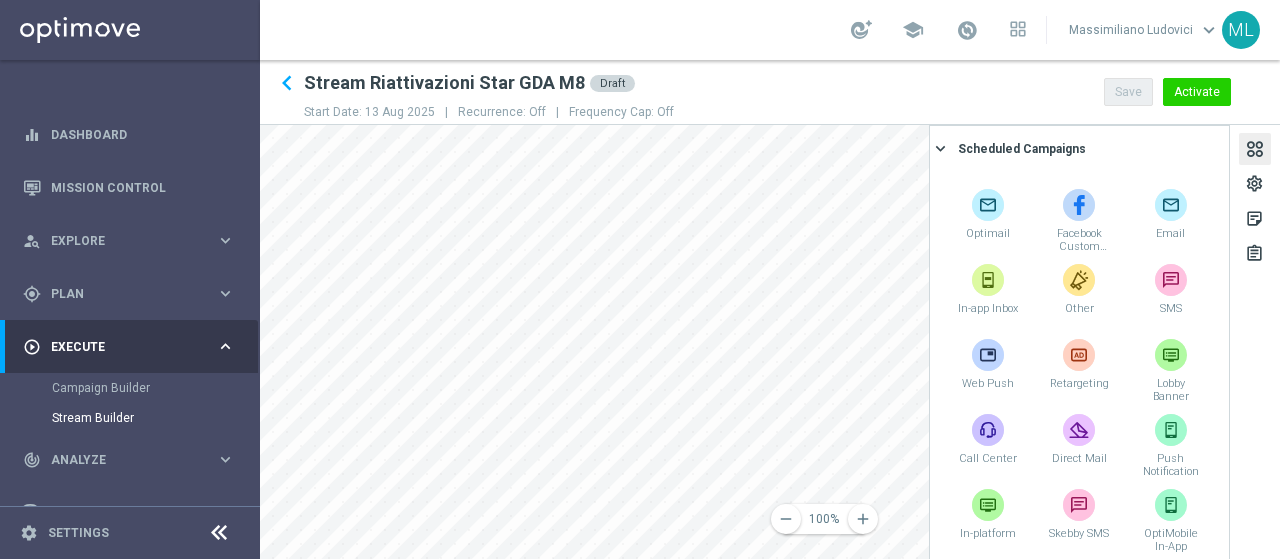 click 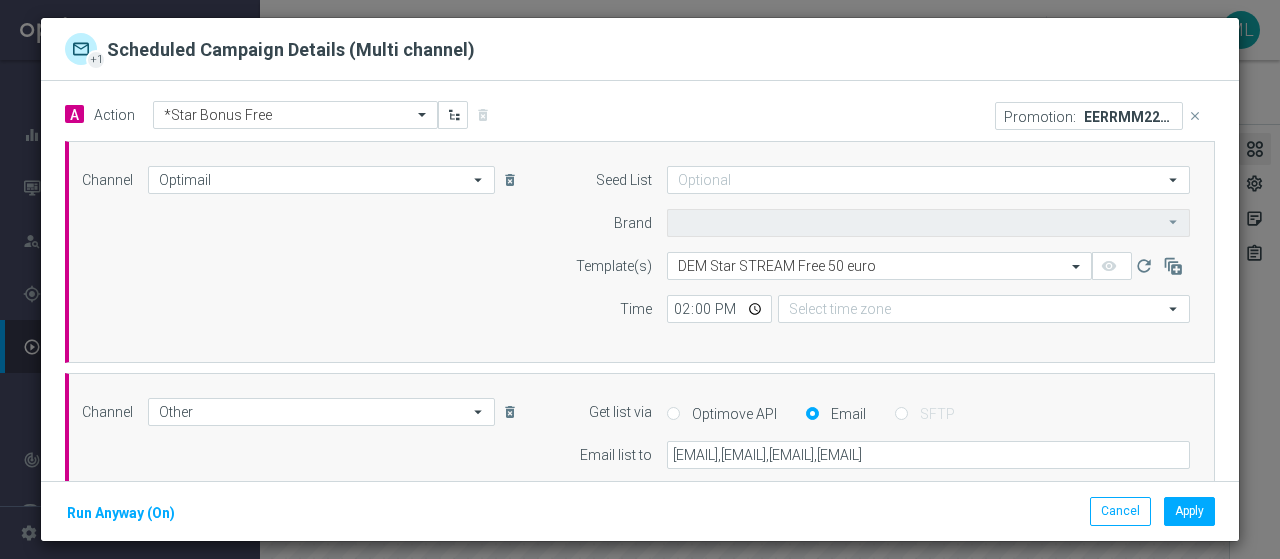 type on "Sisal Marketing" 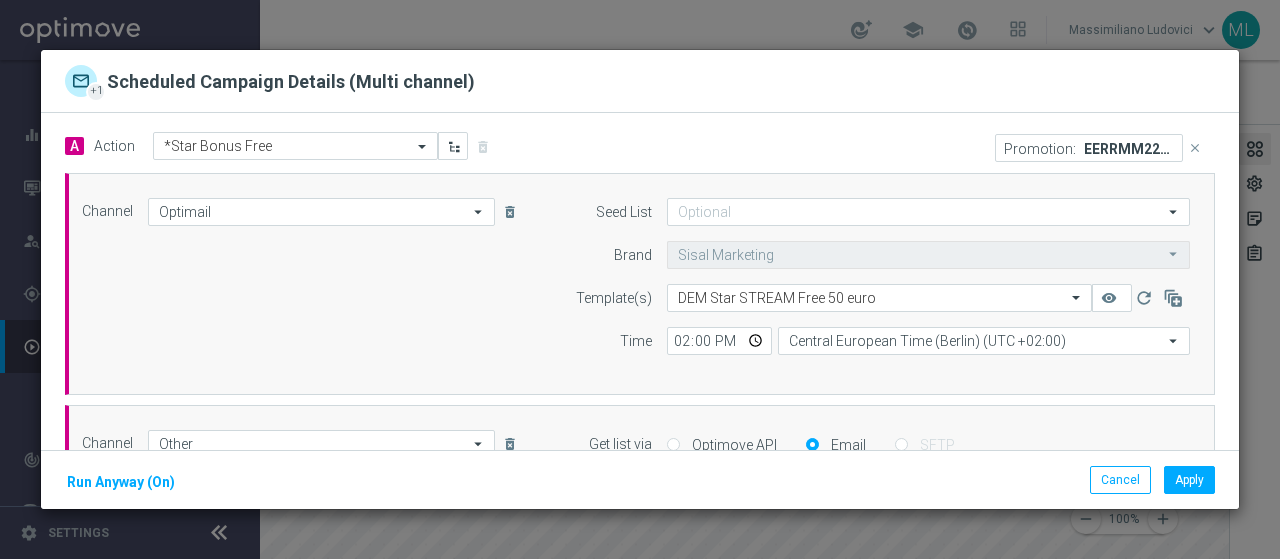 click on "close" 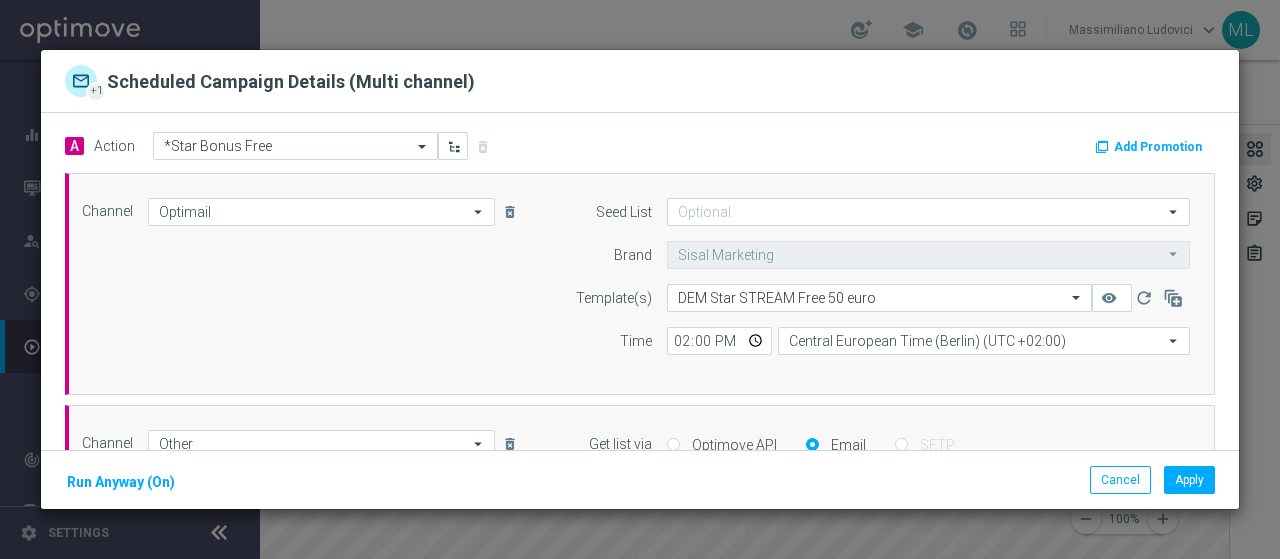 click on "Add Promotion" 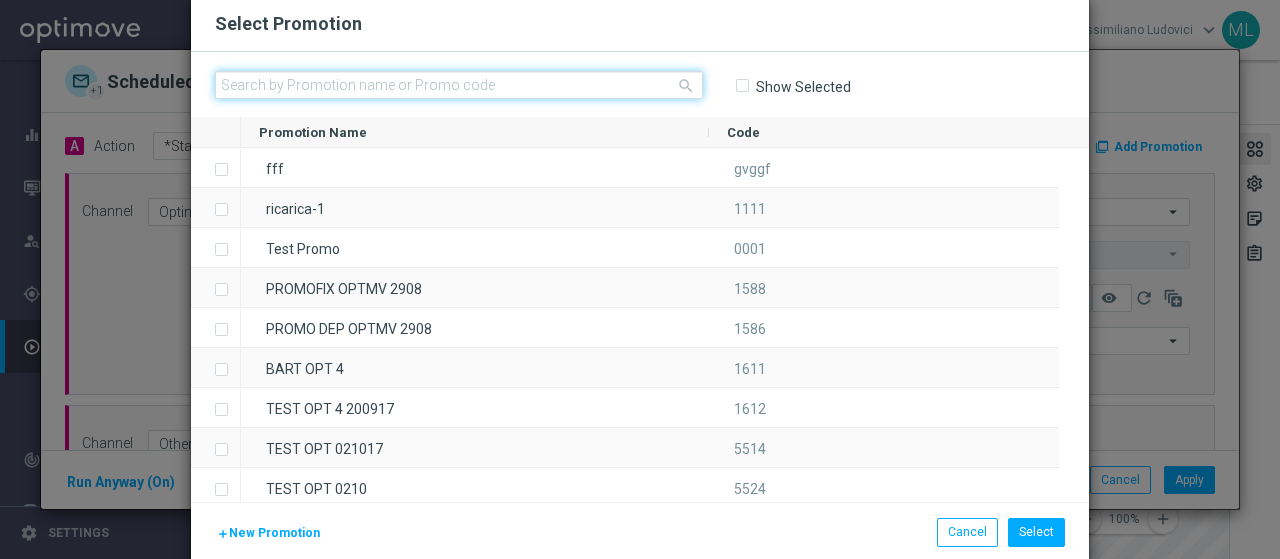 click 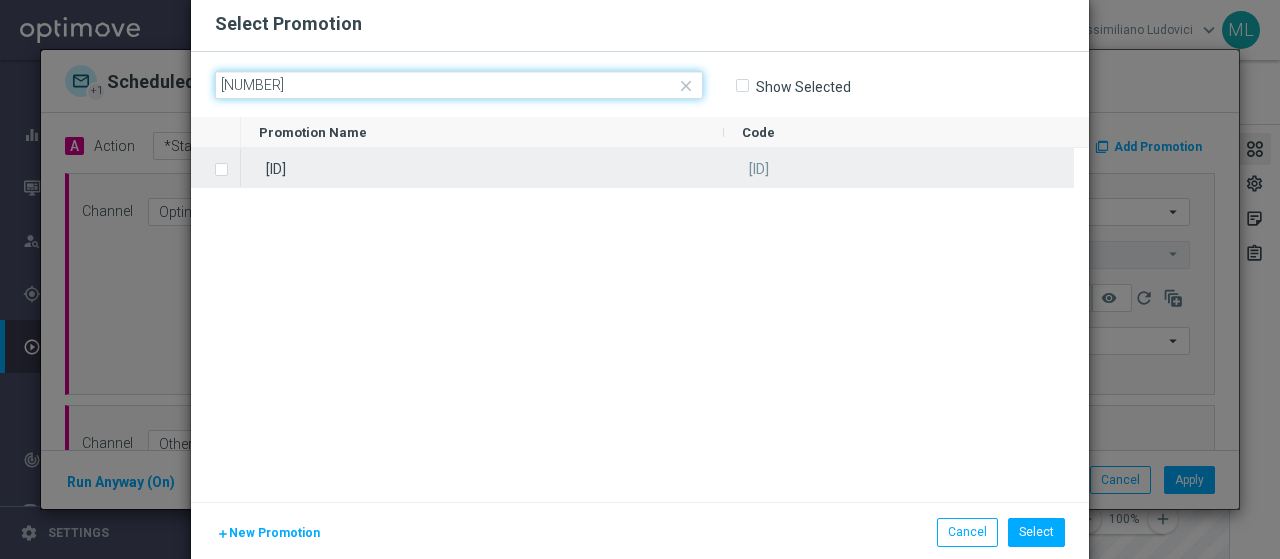 type on "227381" 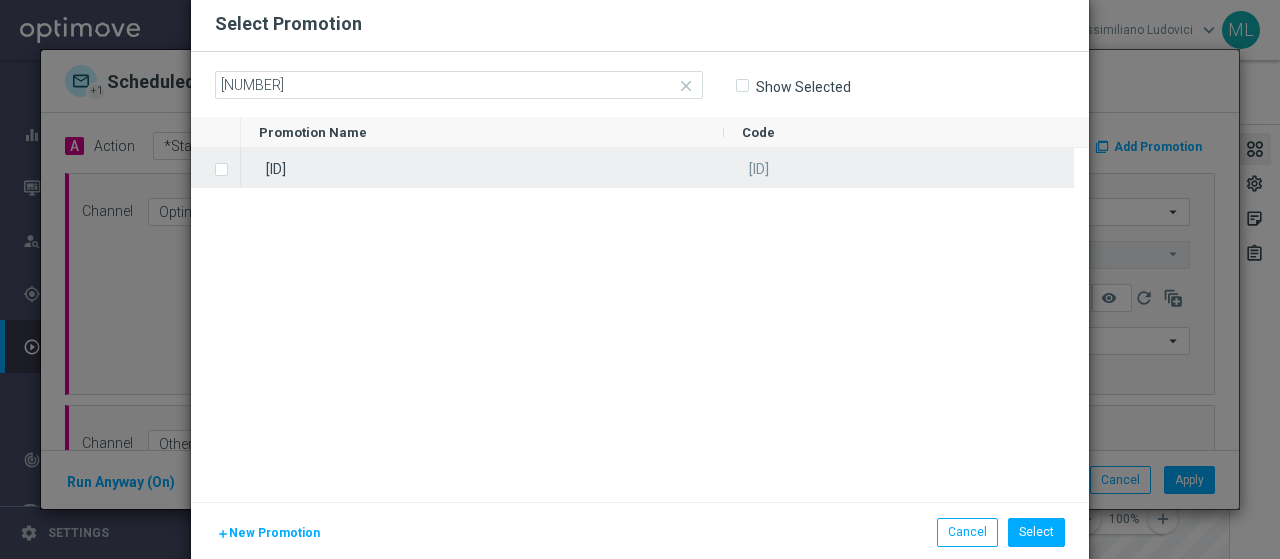 click 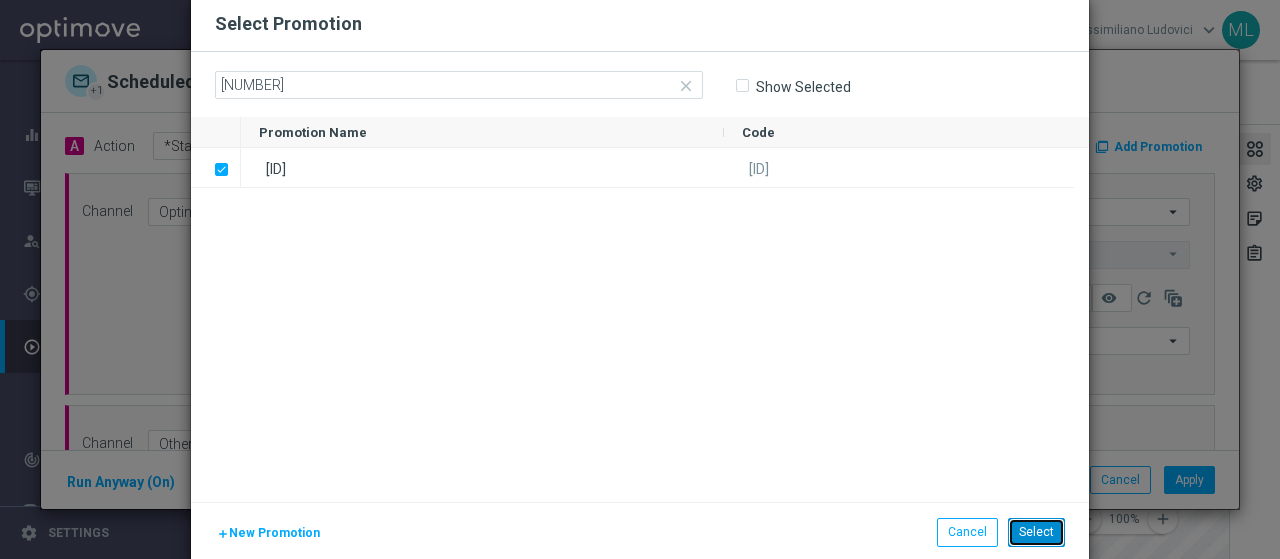 click on "Select" 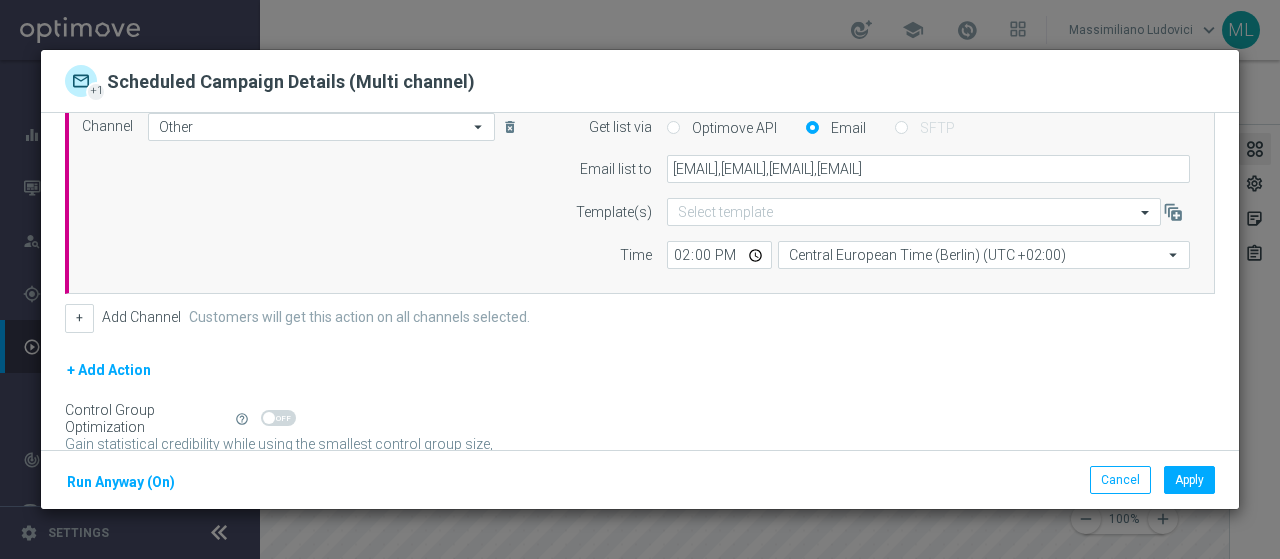 scroll, scrollTop: 400, scrollLeft: 0, axis: vertical 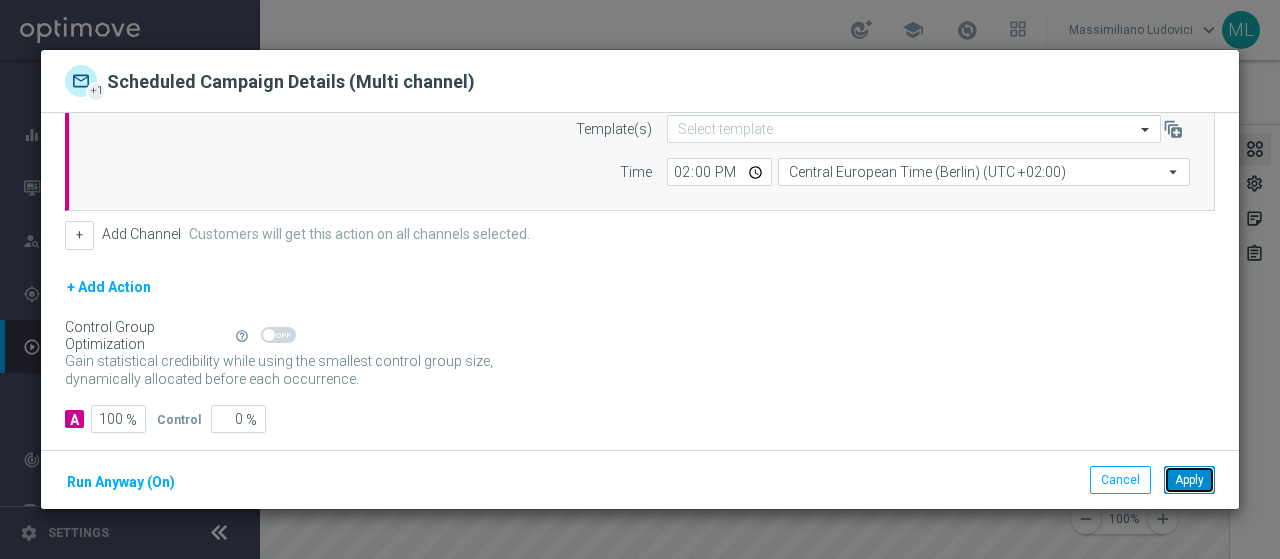 click on "Apply" 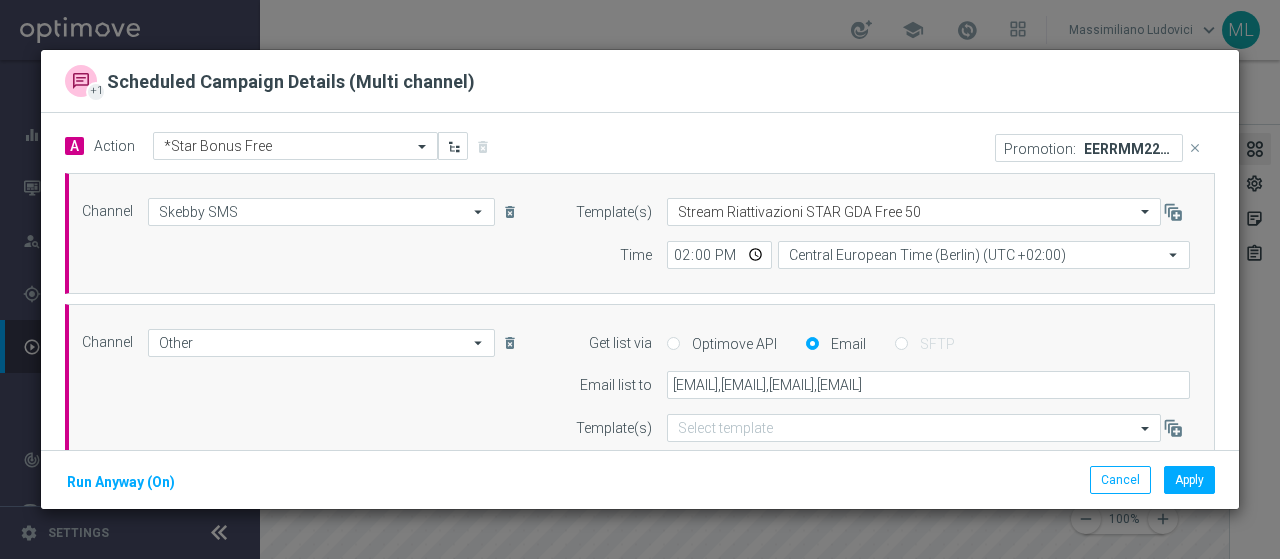 click on "close" 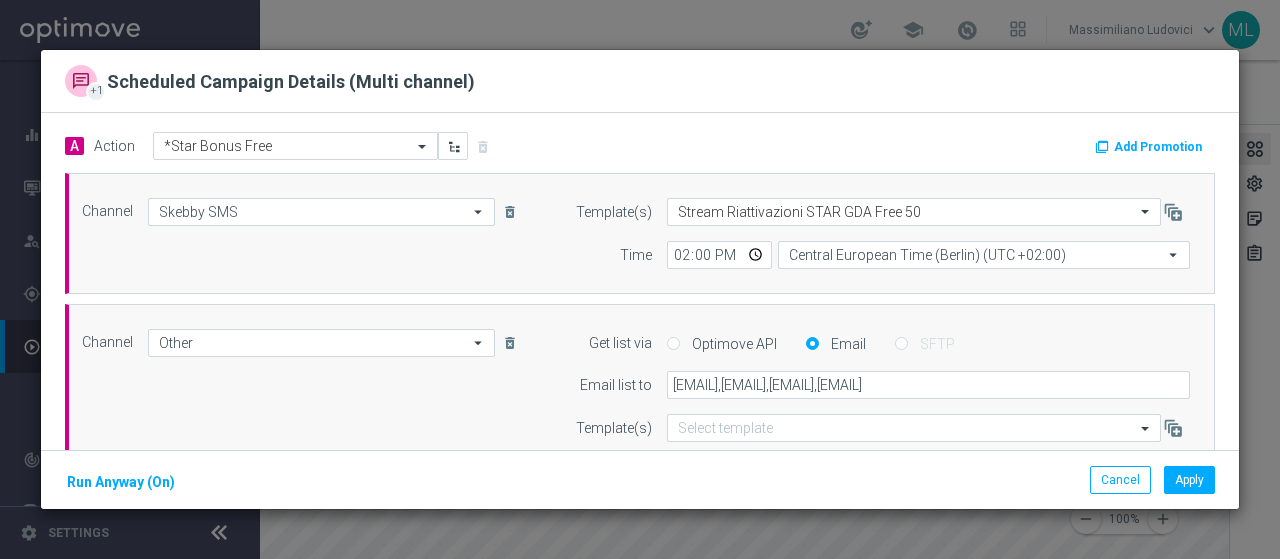 click on "Add Promotion" 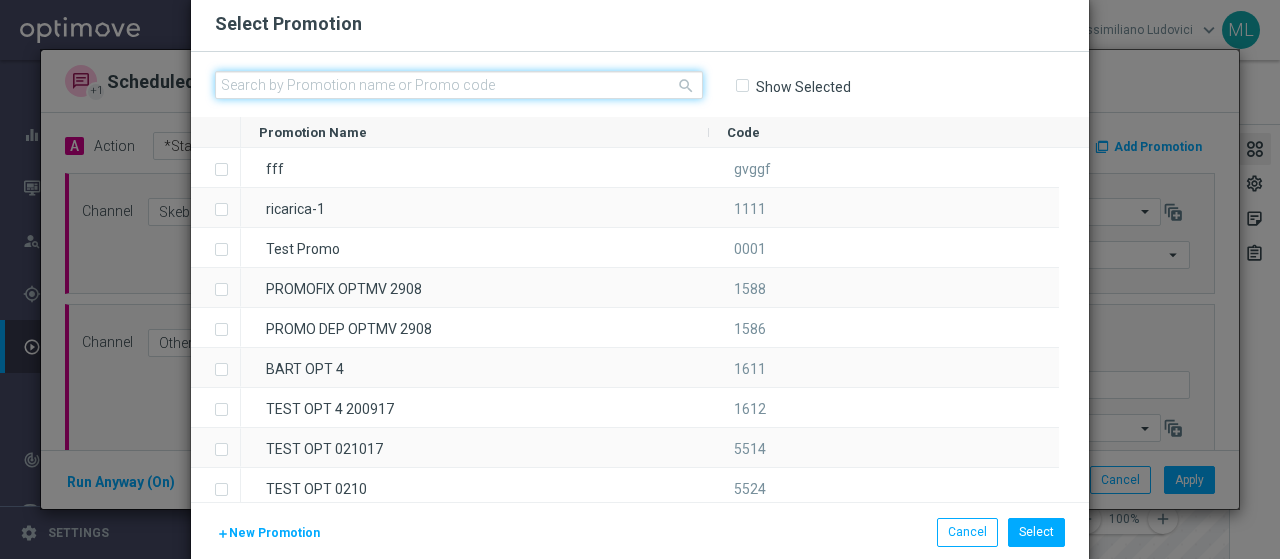 click 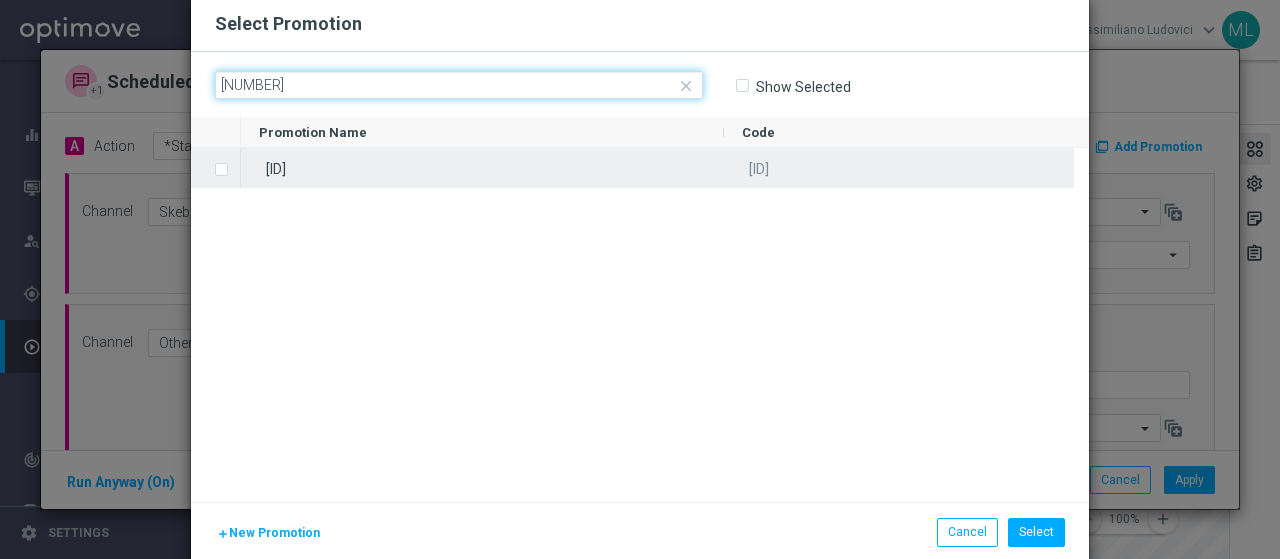 type on "227382" 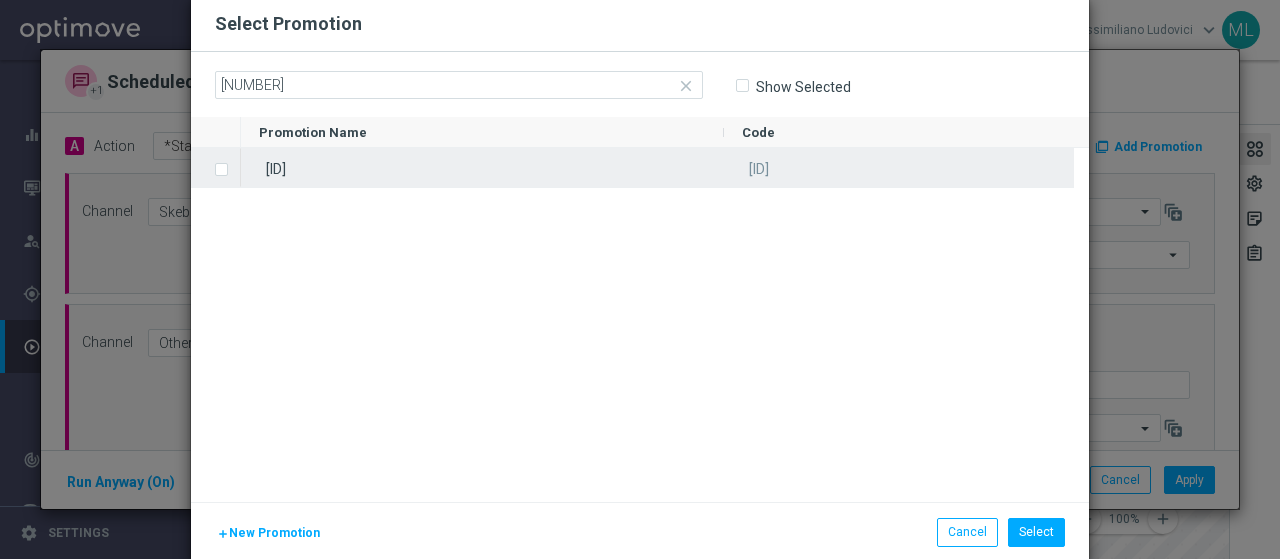 click 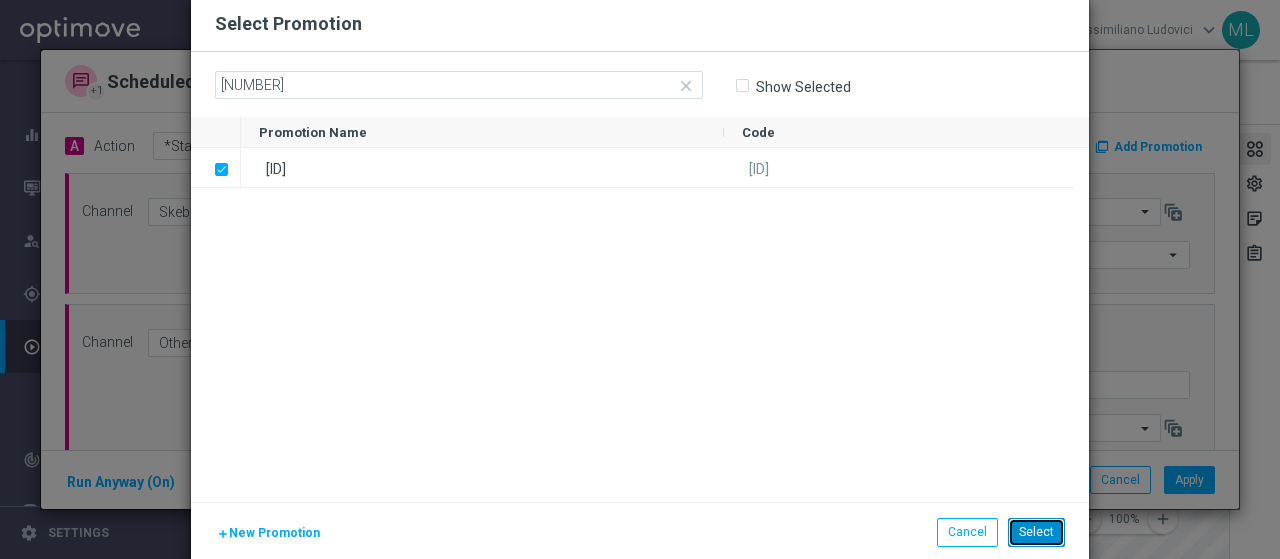 click on "Select" 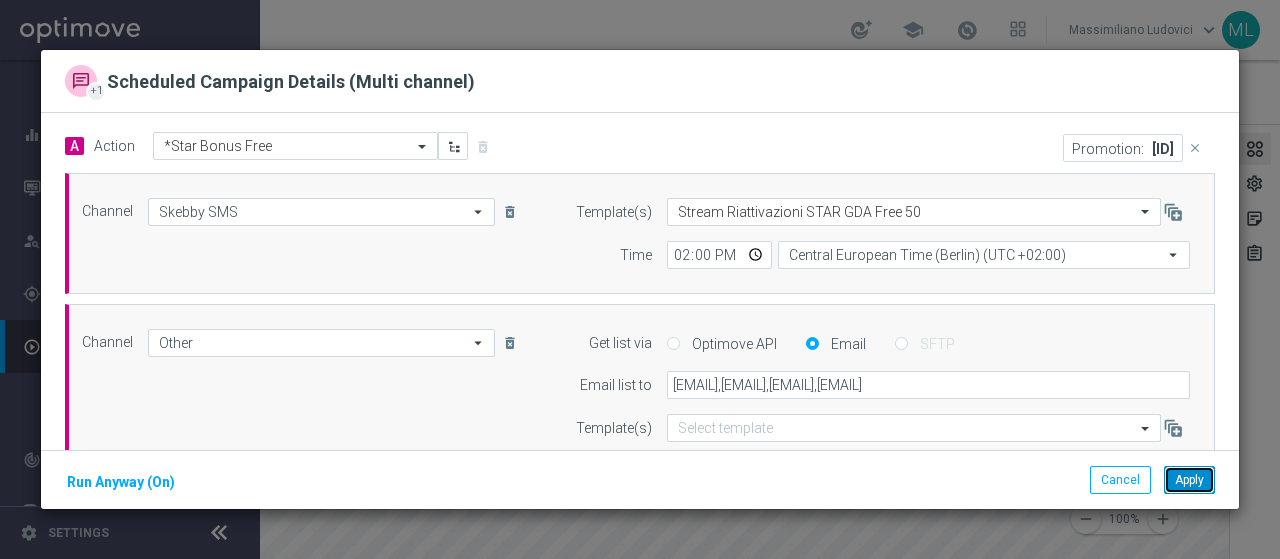 click on "Apply" 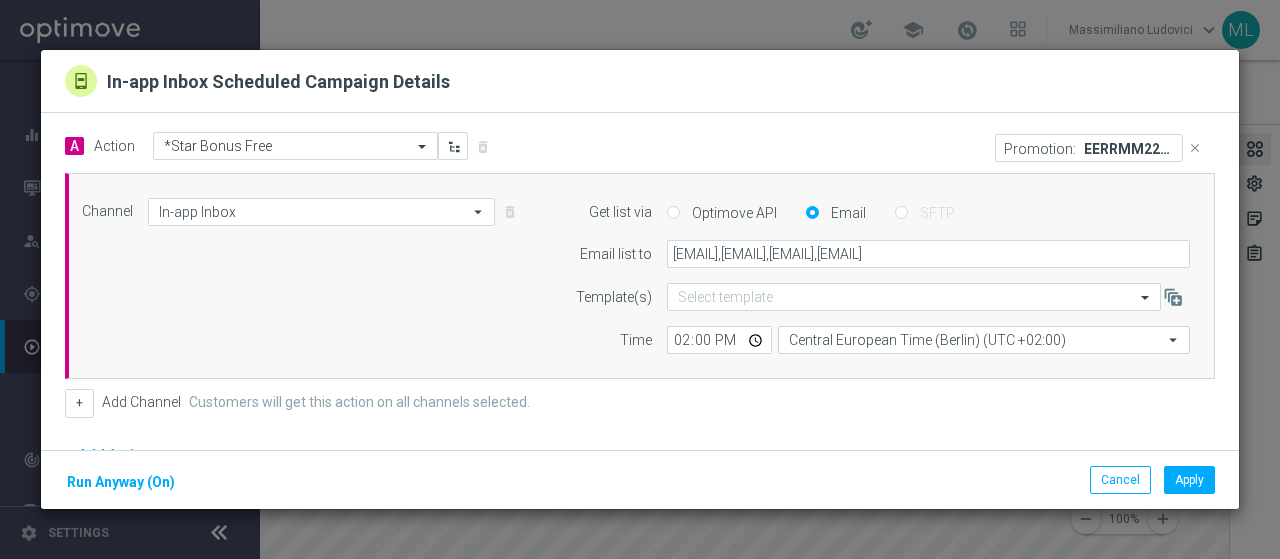 click on "close" 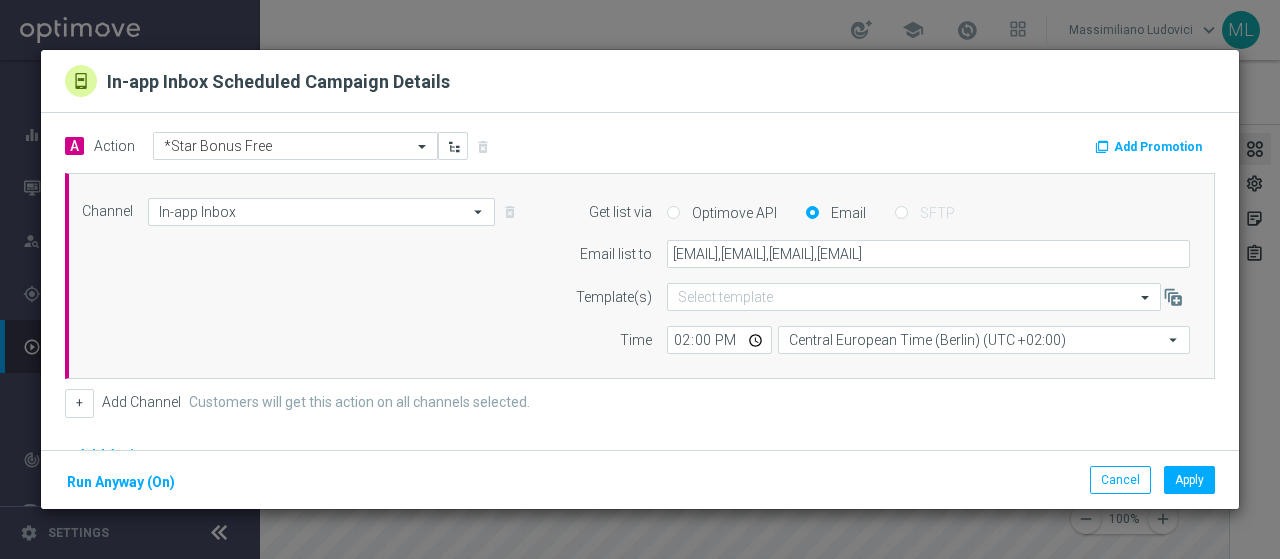click on "Add Promotion" 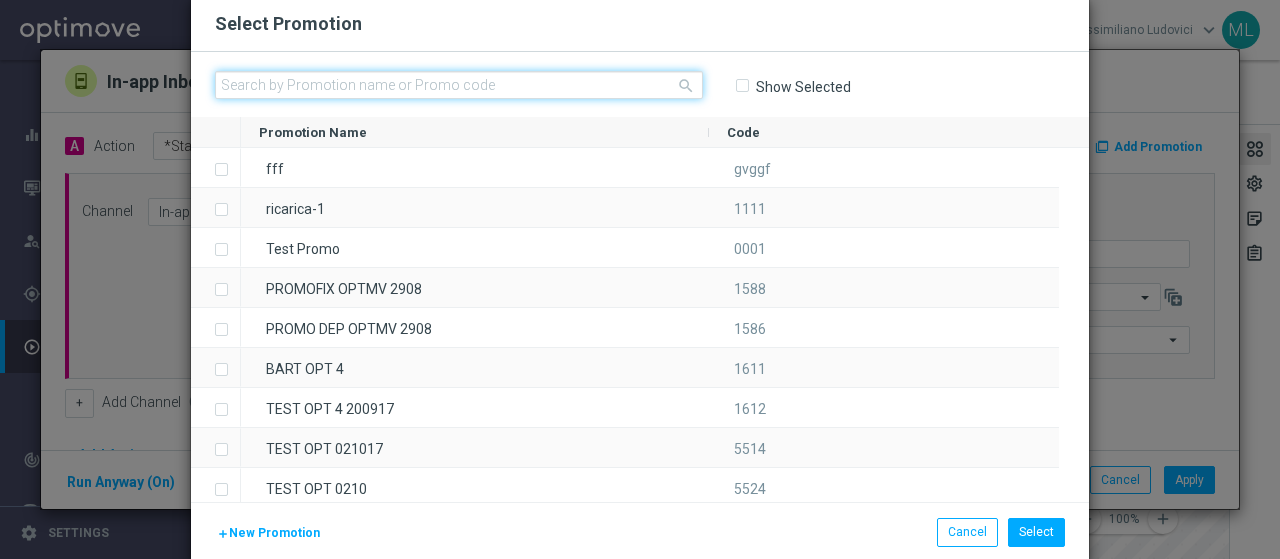 click 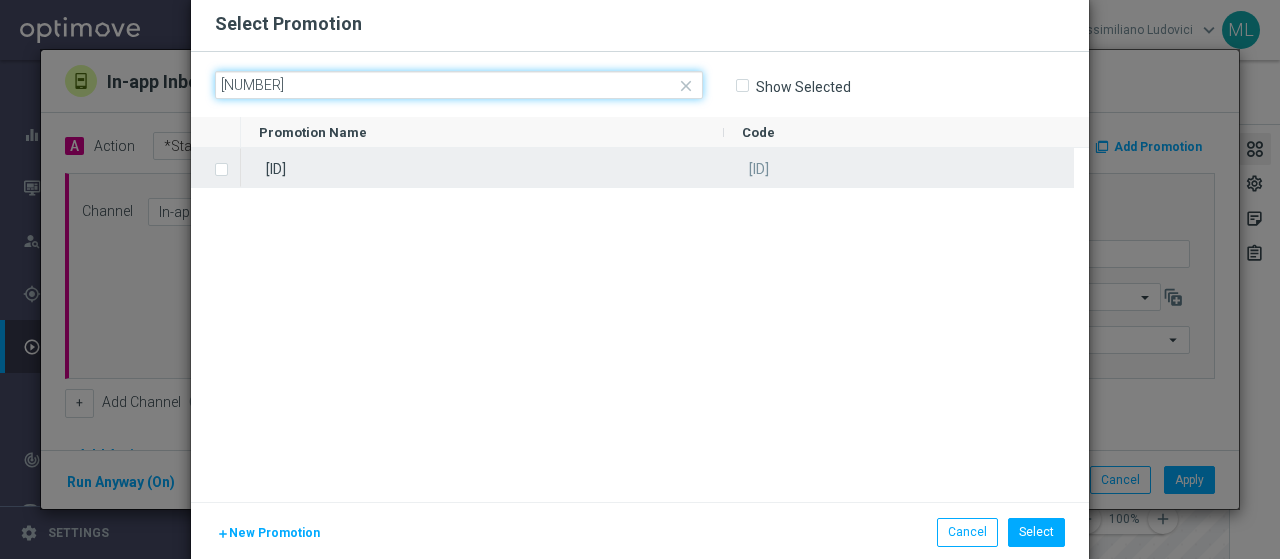 type on "227383" 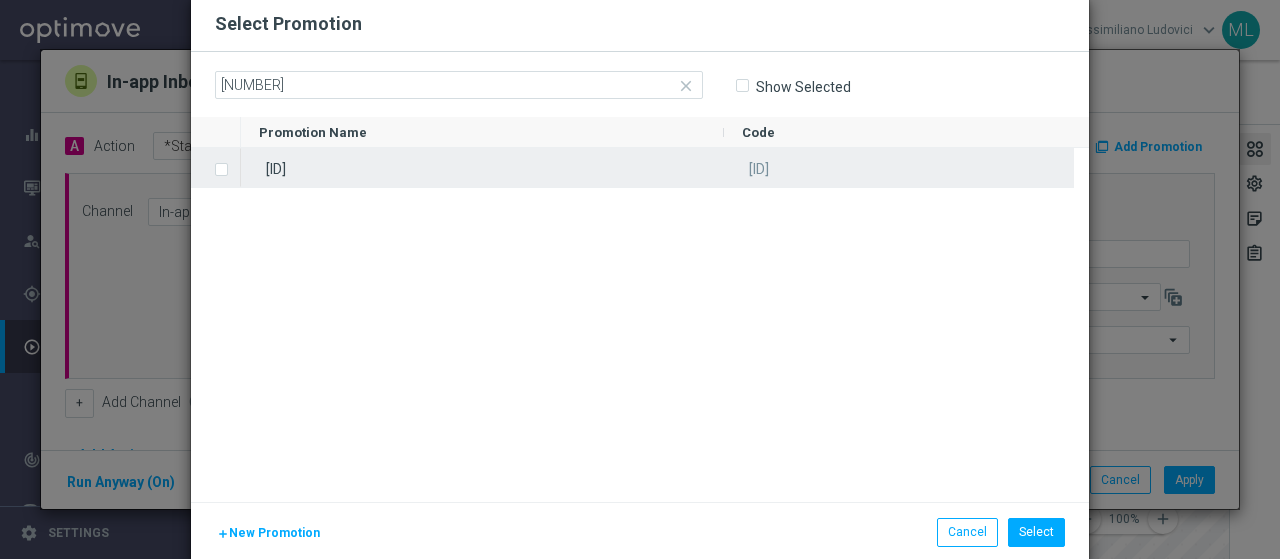 click 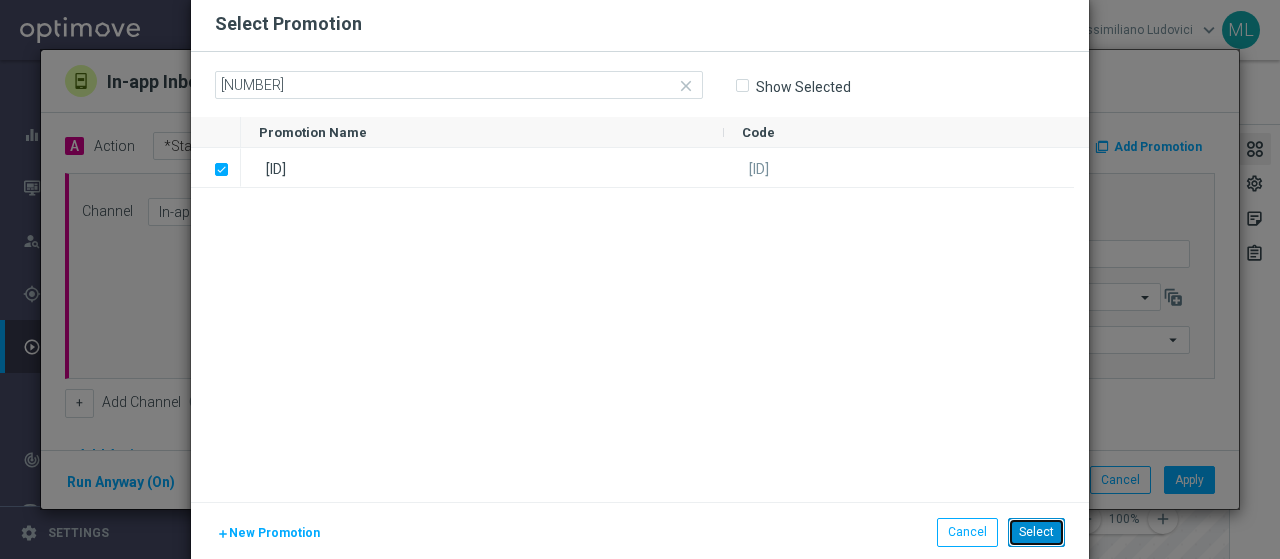 click on "Select" 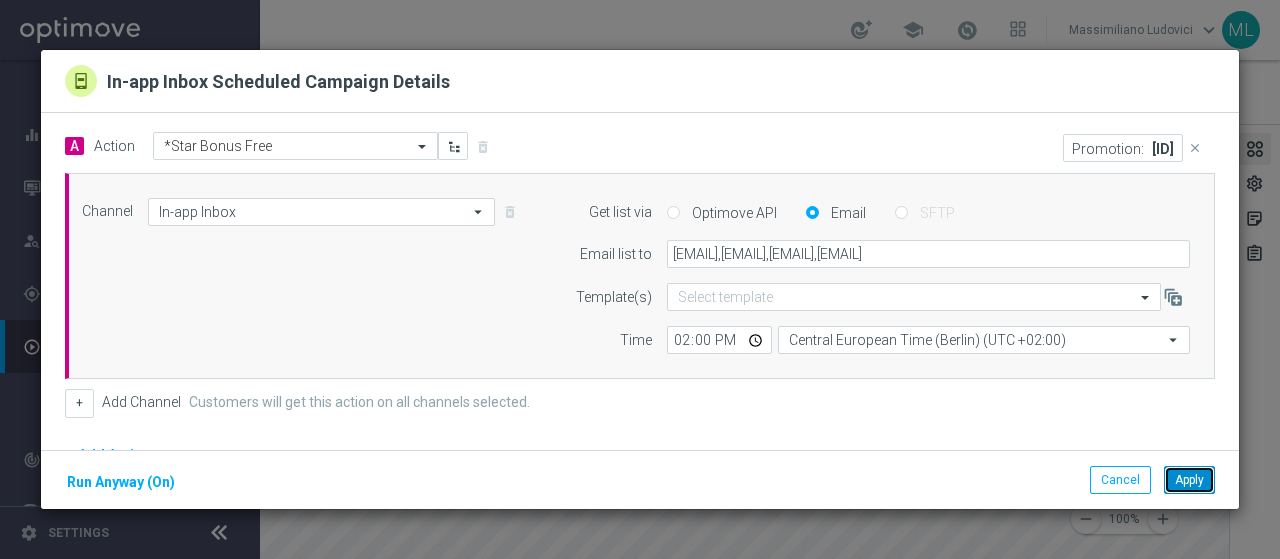 click on "Apply" 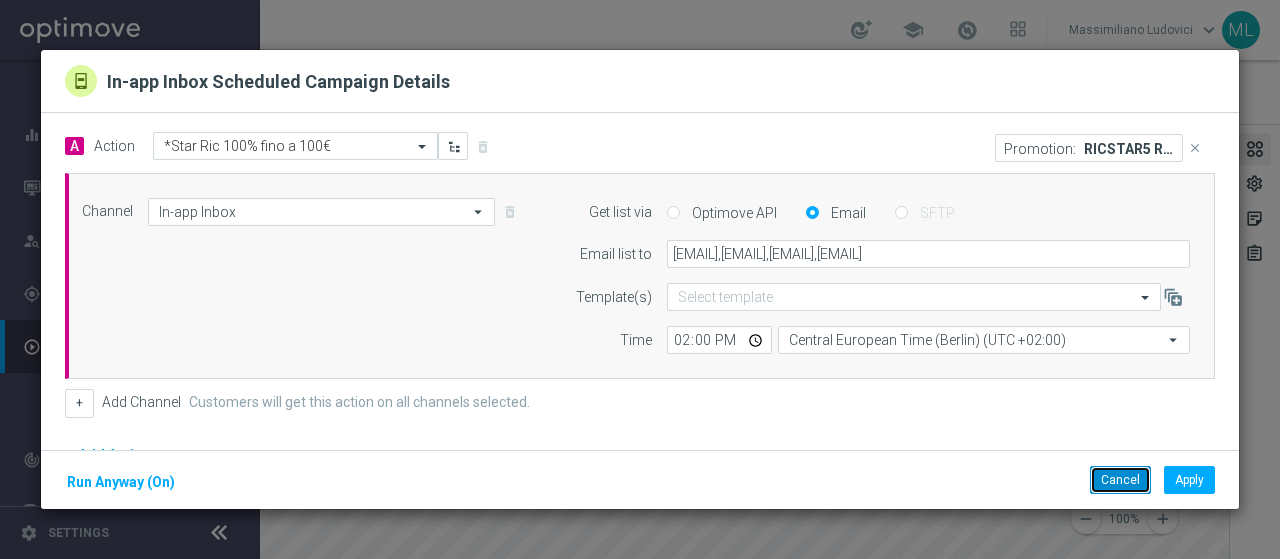 click on "Cancel" 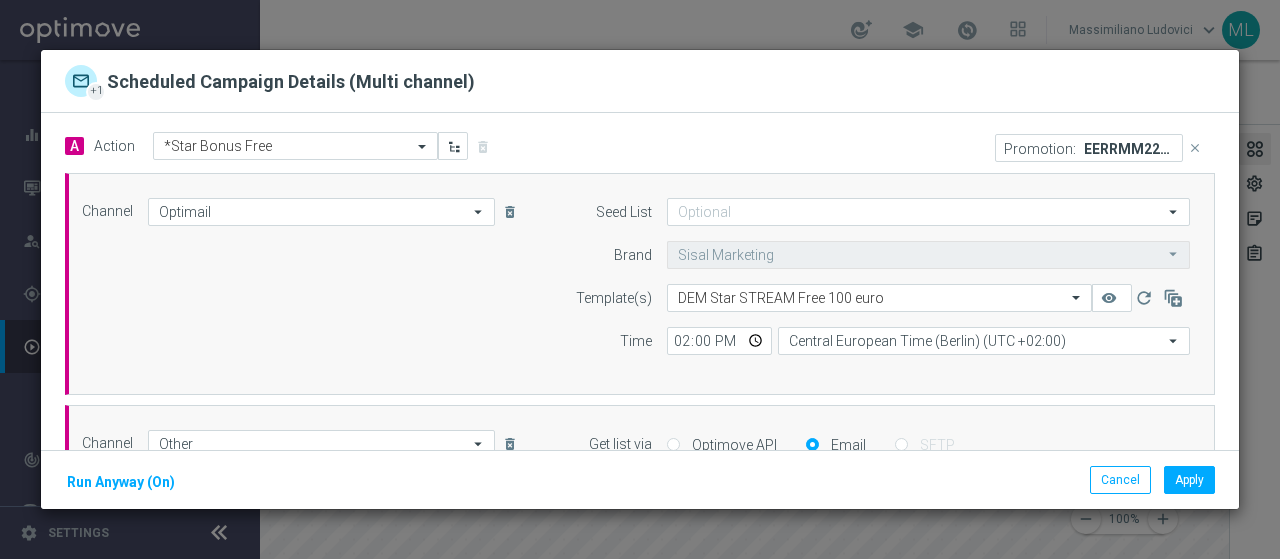 click on "close" 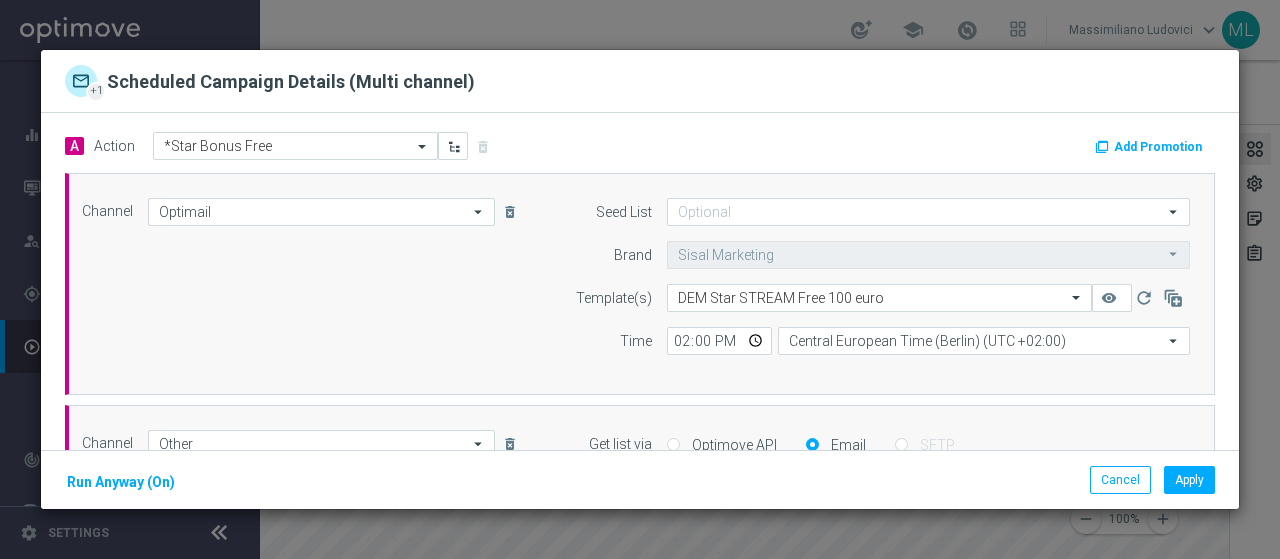 click on "Add Promotion" 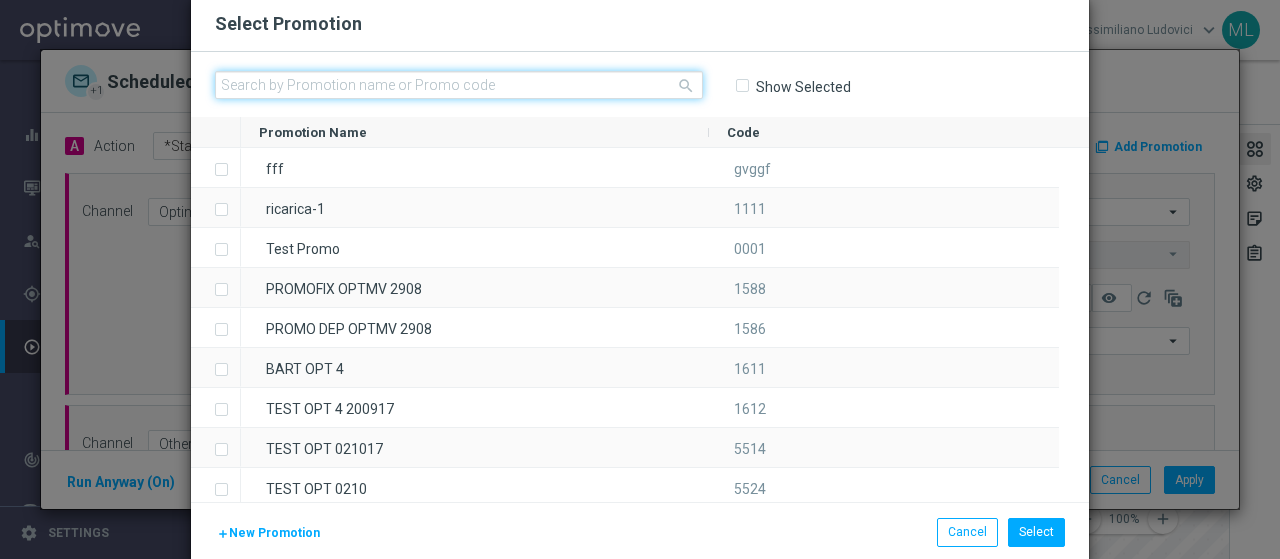 click 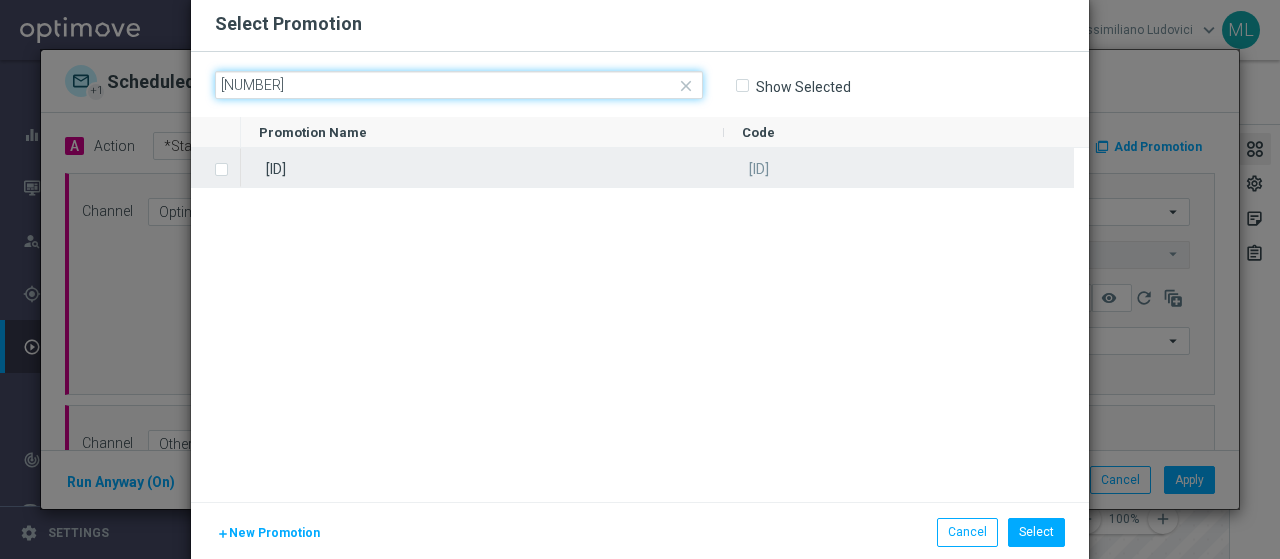 type on "227384" 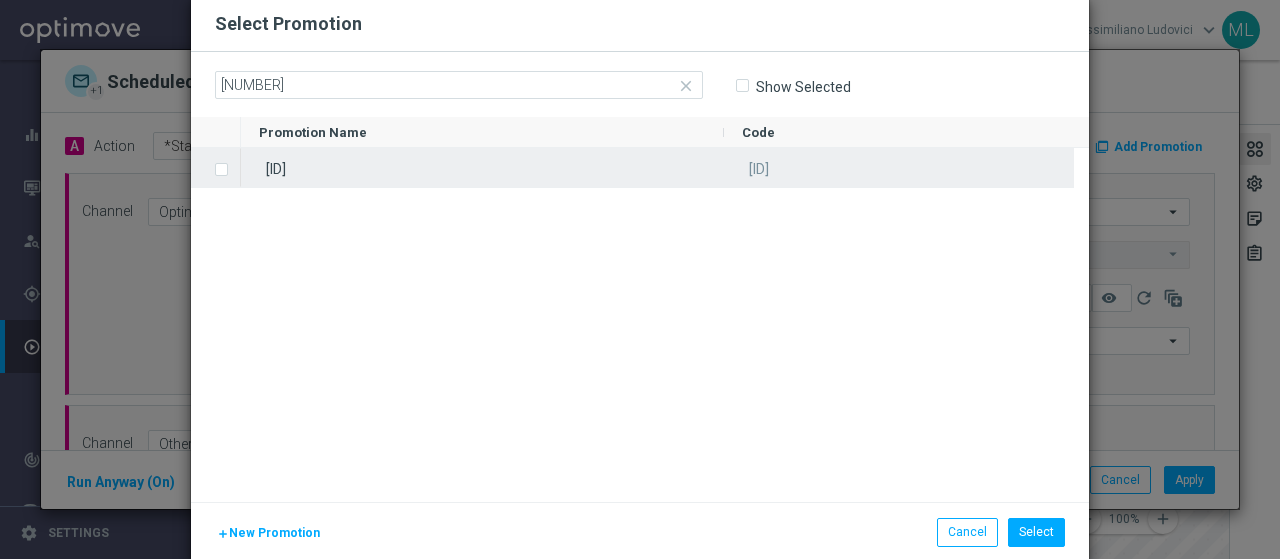 click 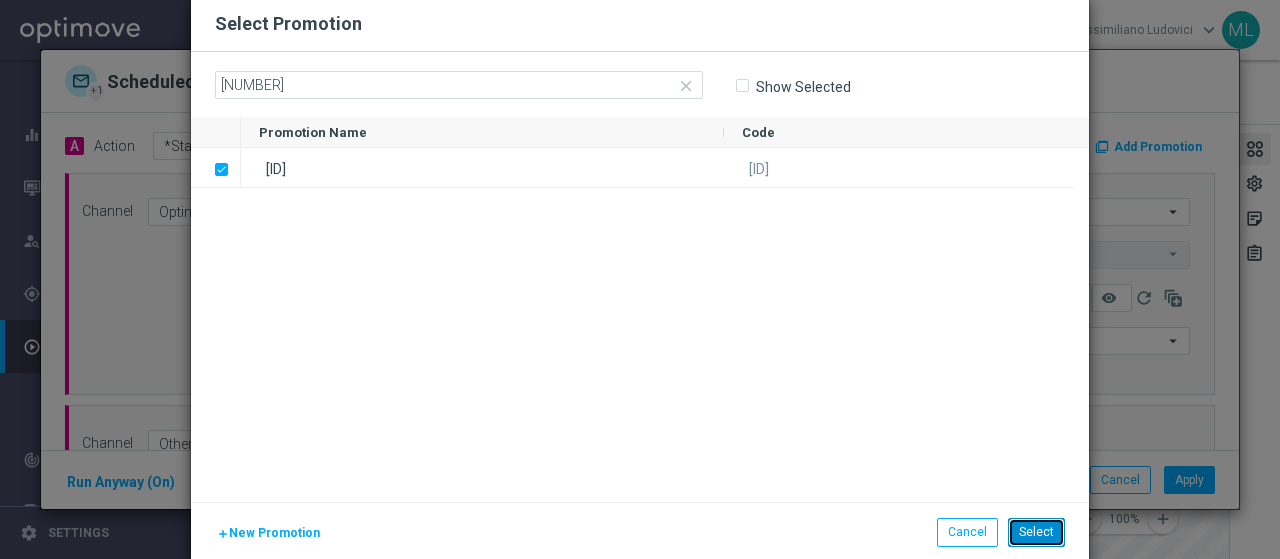 click on "Select" 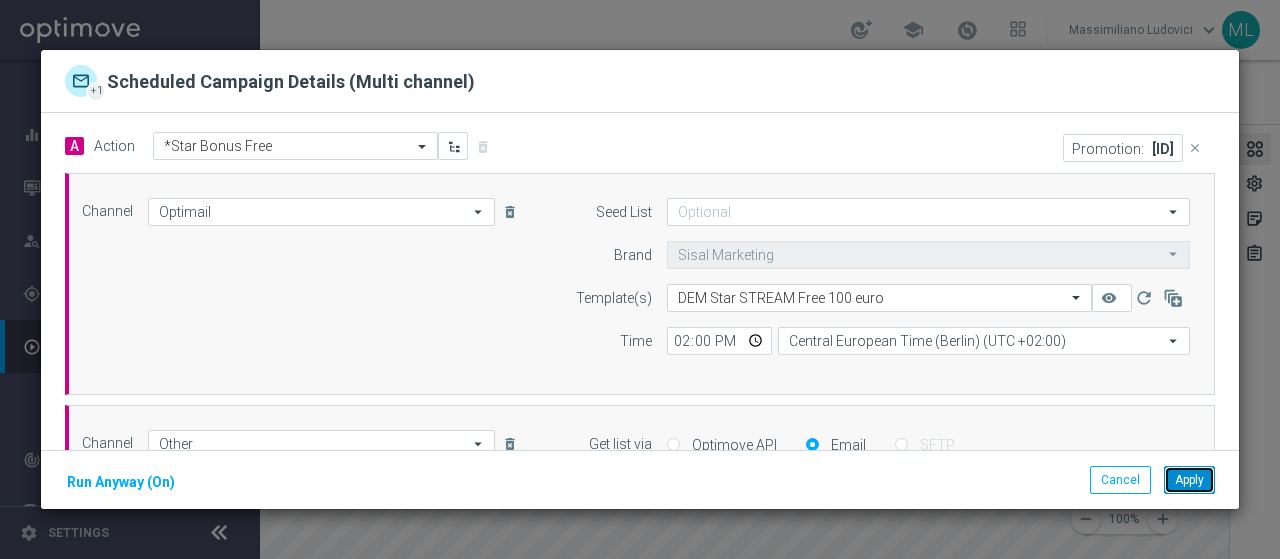 click on "Apply" 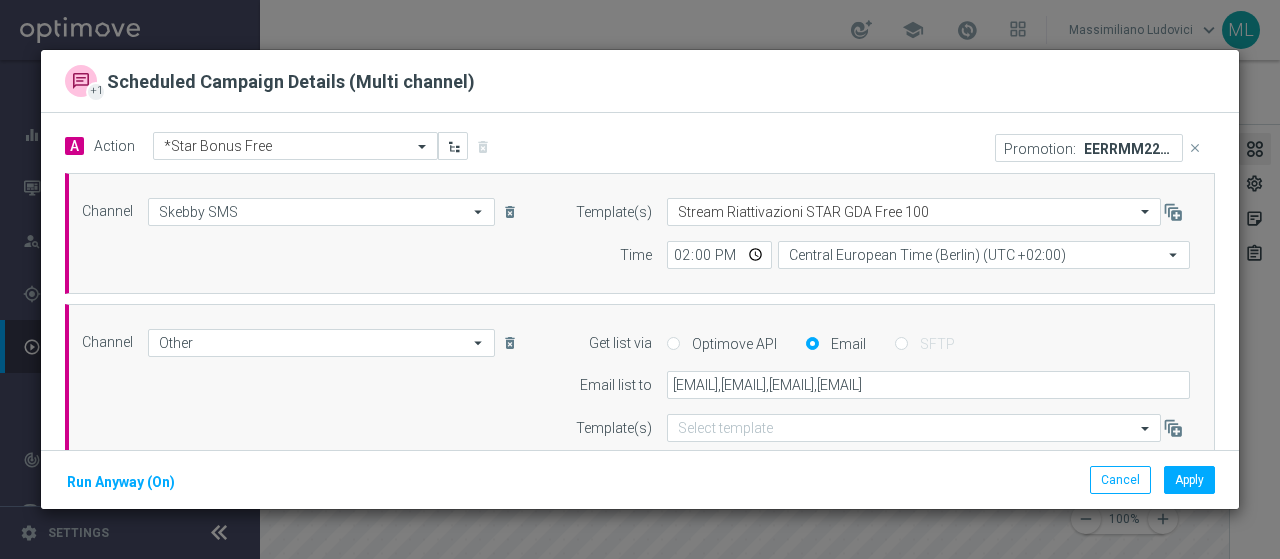 click on "close" 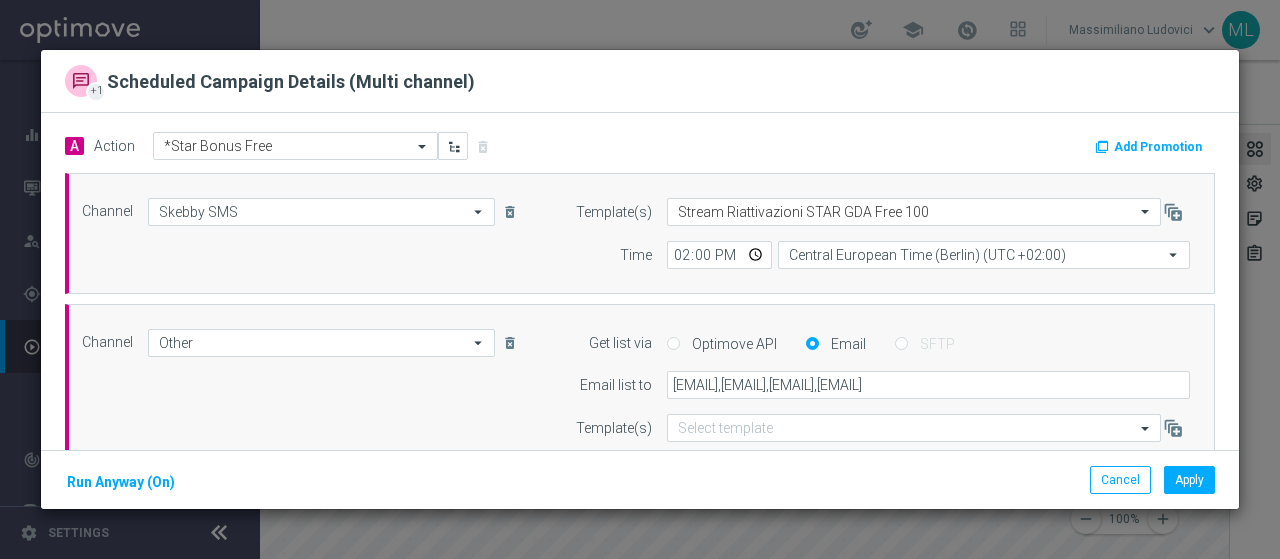 click on "Add Promotion" 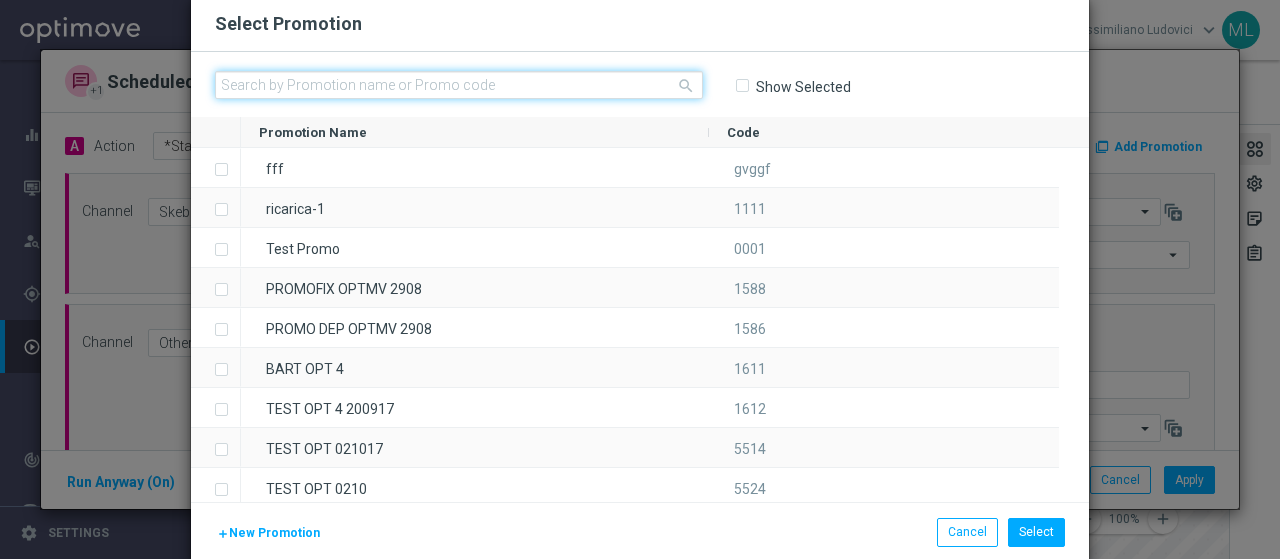 click 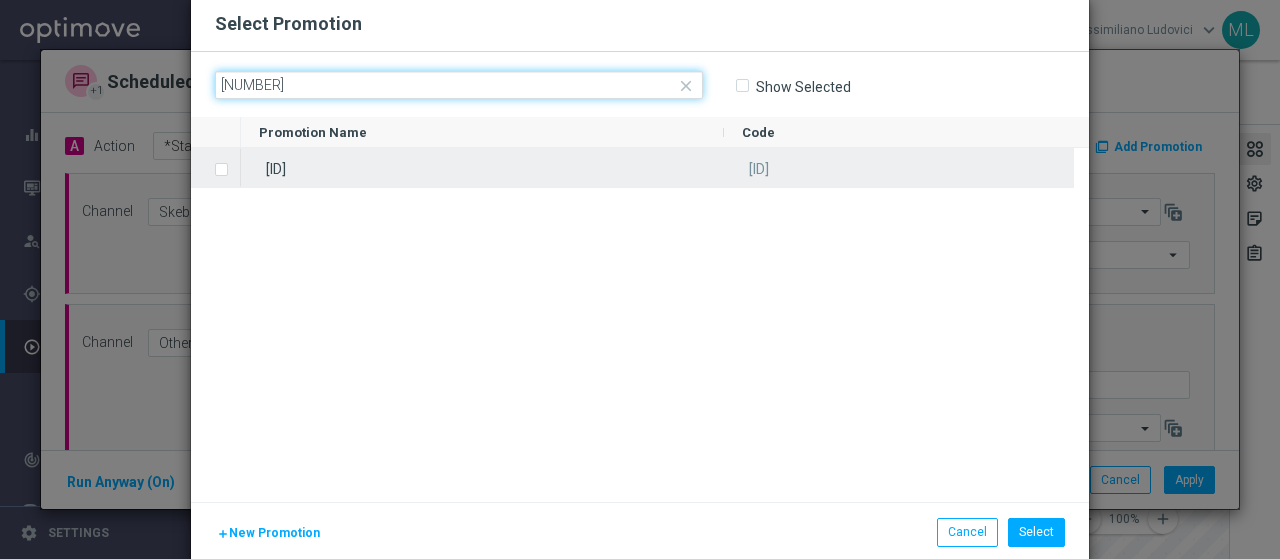 type on "227385" 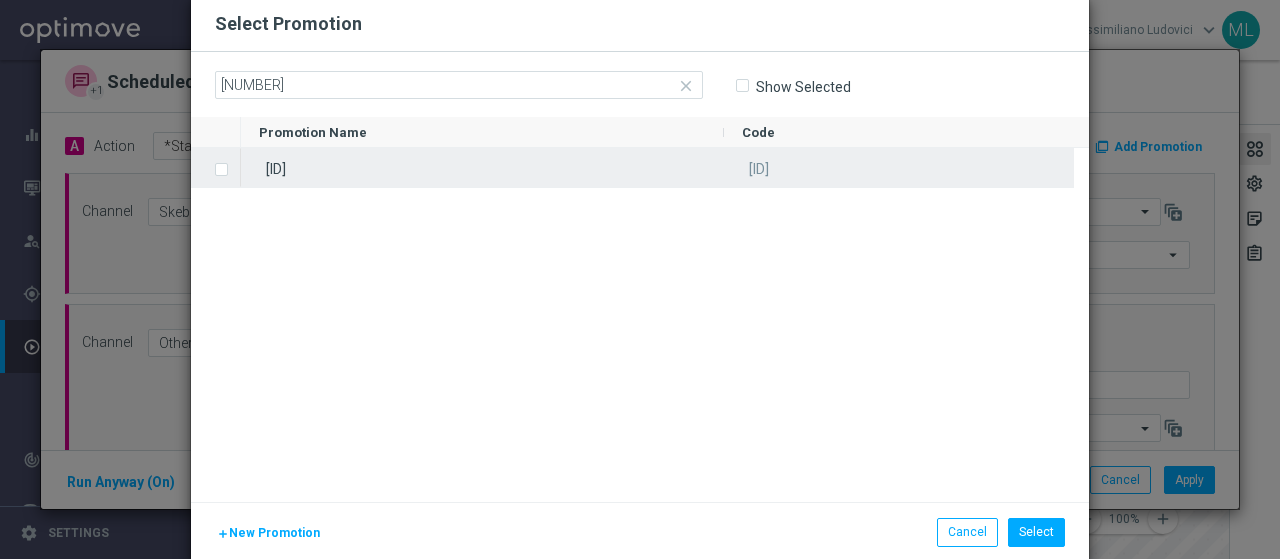 click 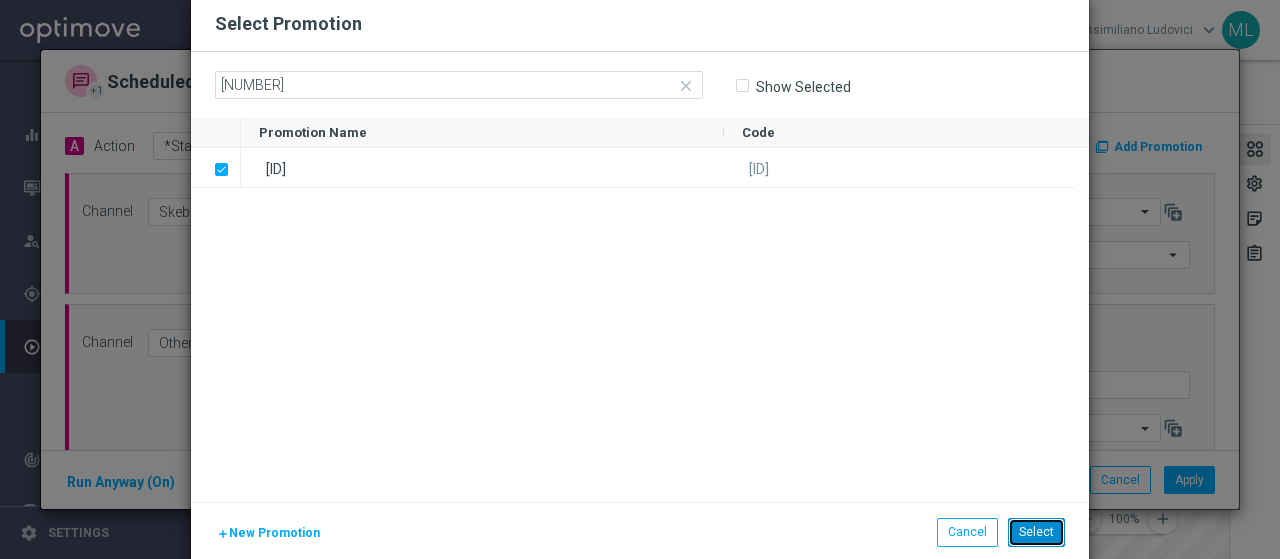 click on "Select" 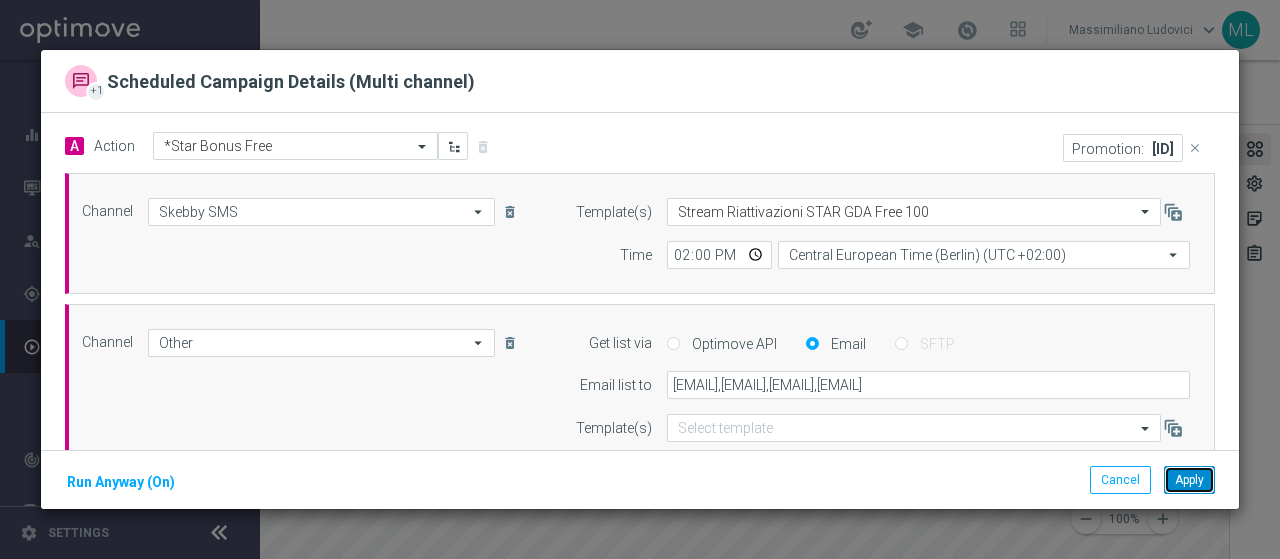 click on "Apply" 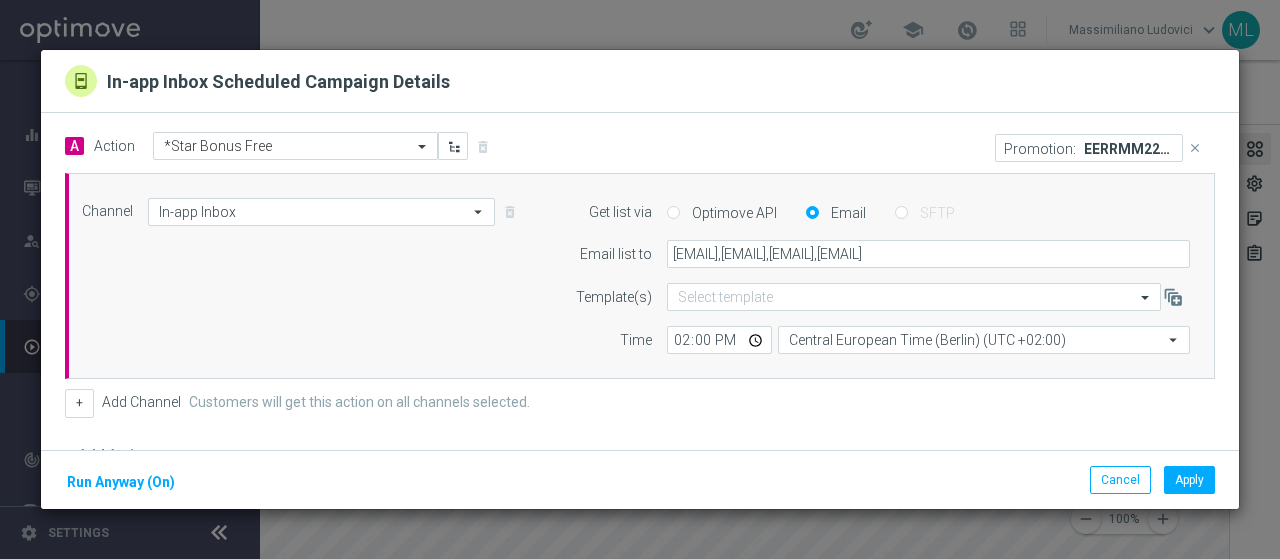 click on "close" 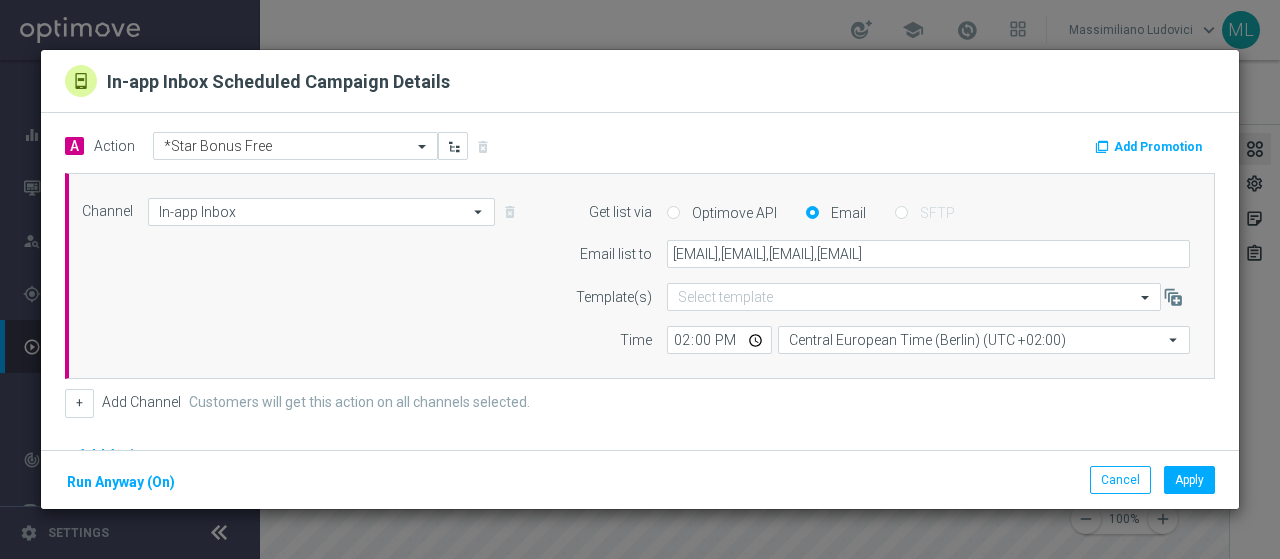click on "Add Promotion" 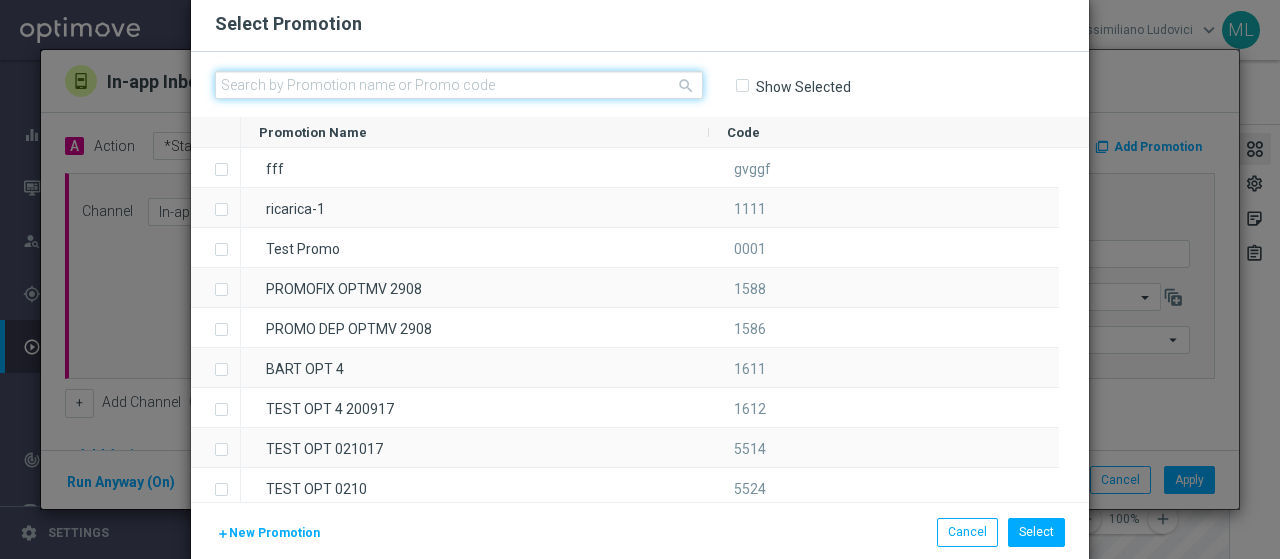click 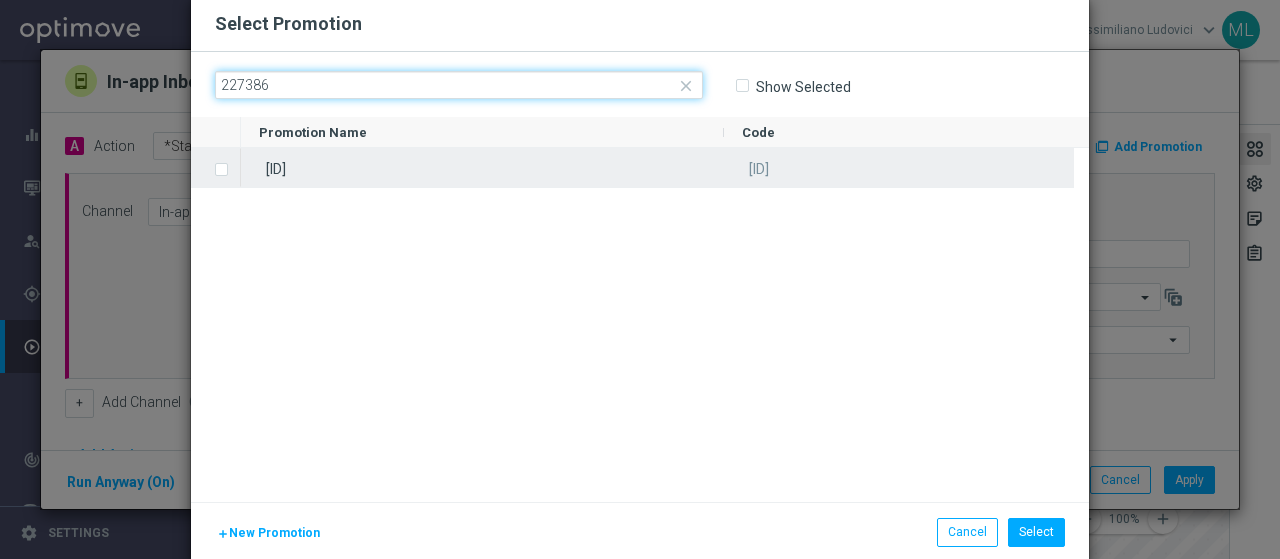 type on "227386" 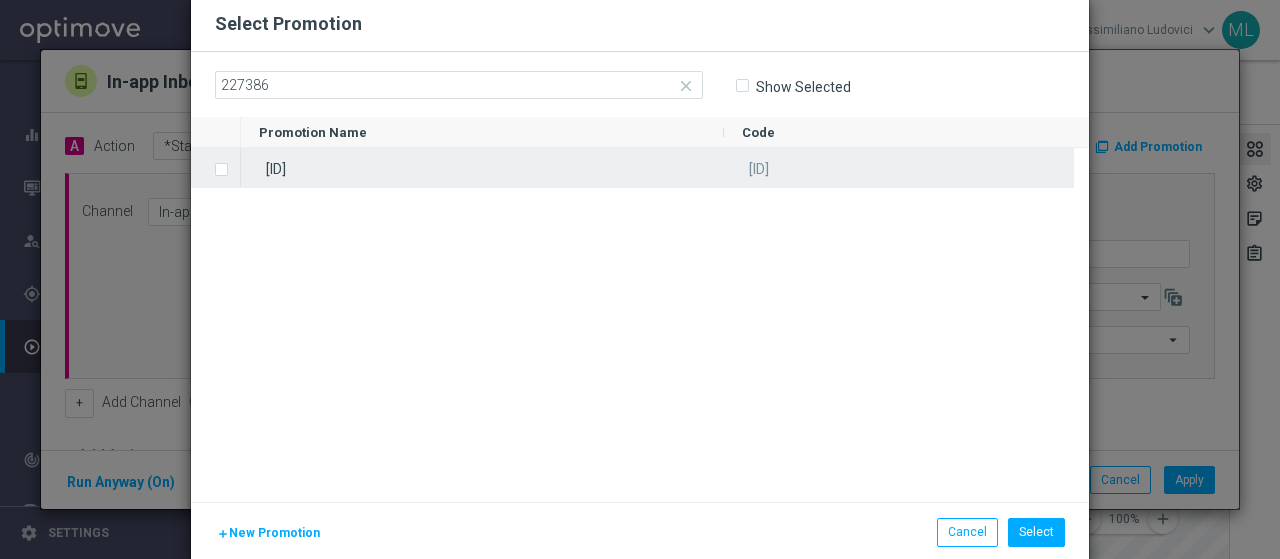 click 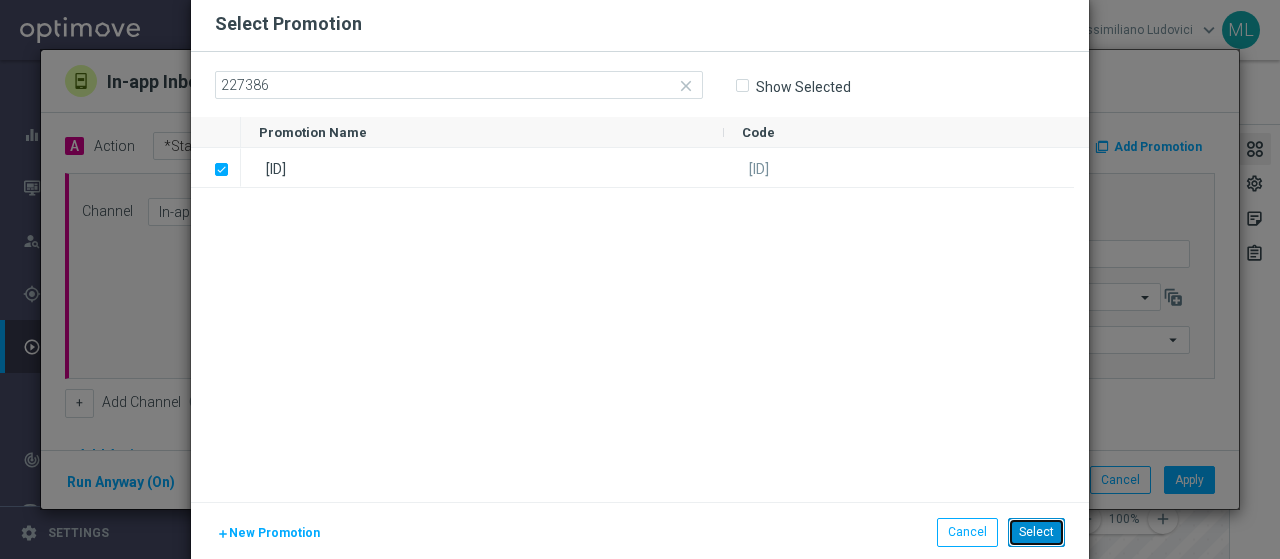 click on "Select" 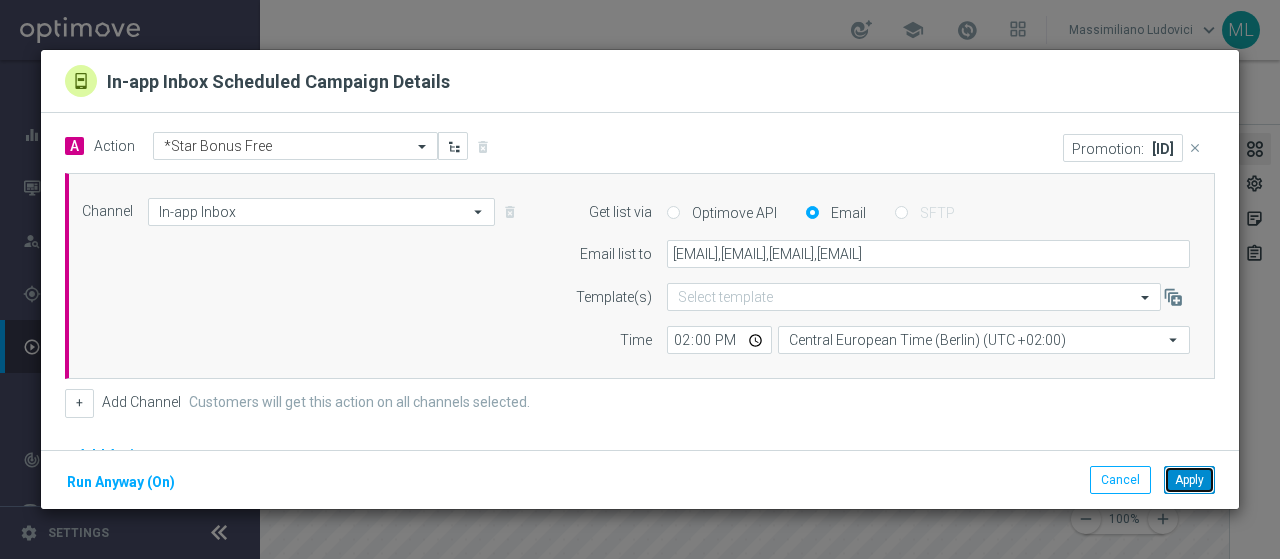 click on "Apply" 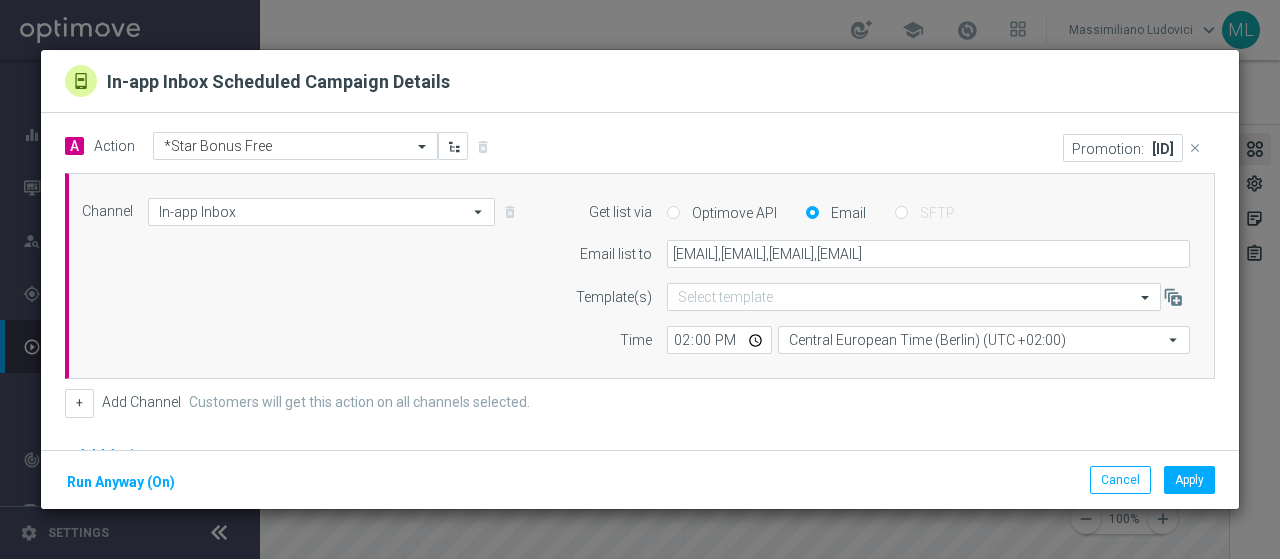 click on "close" 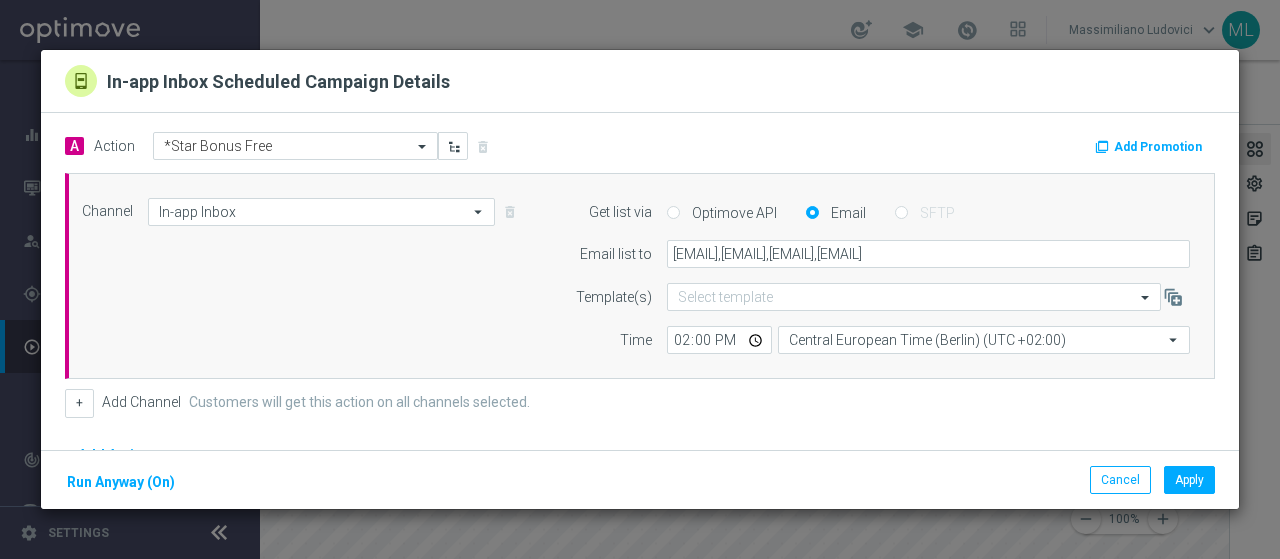 click on "Add Promotion" 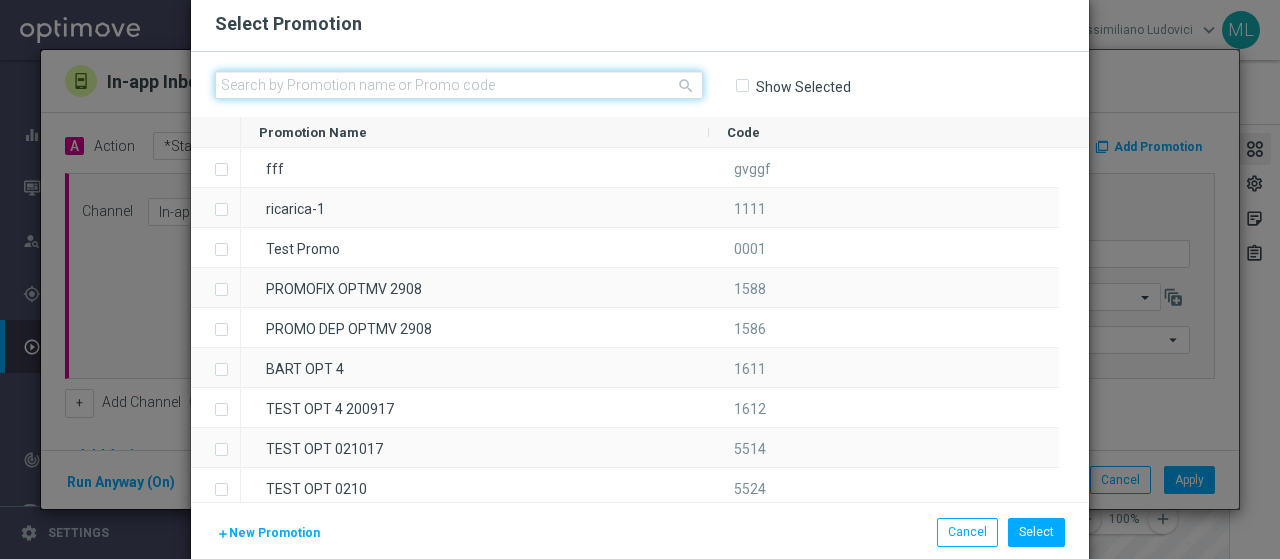 click 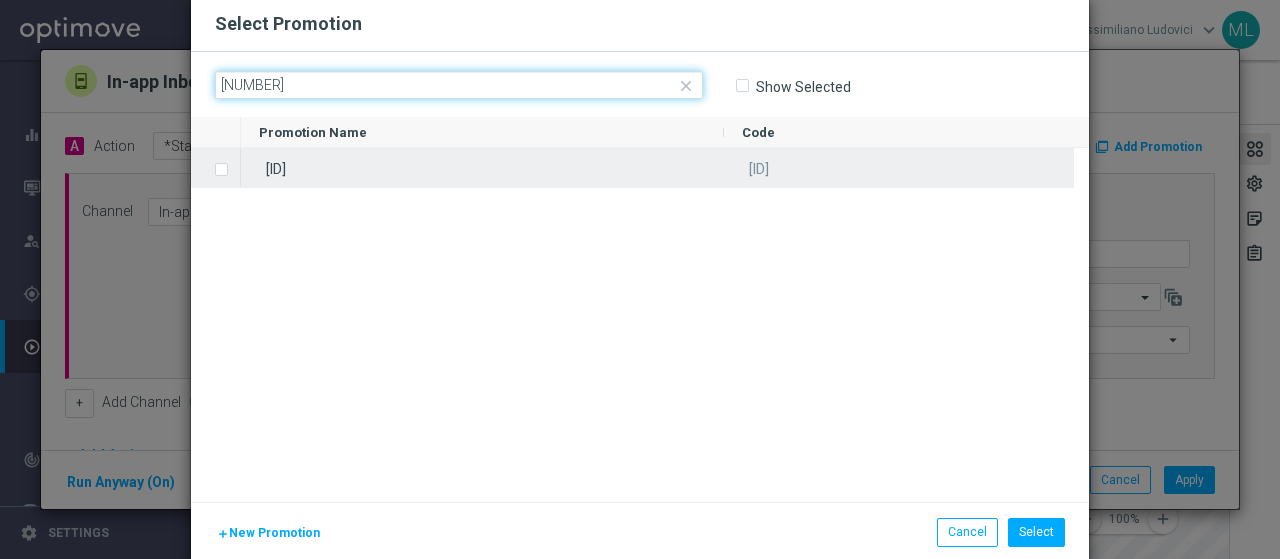 type on "227387" 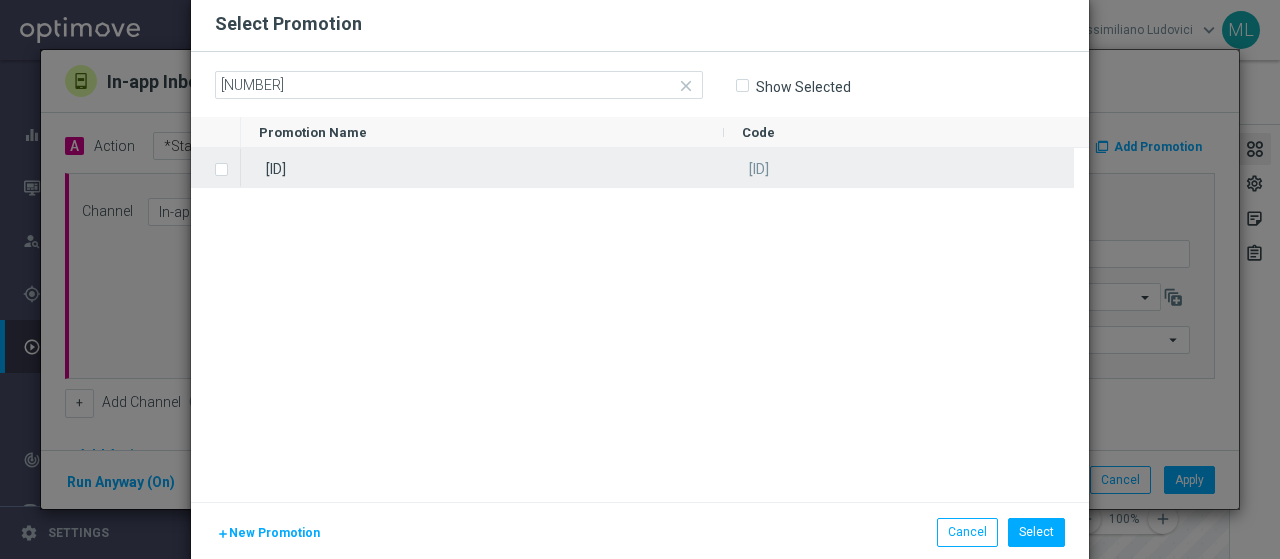 click 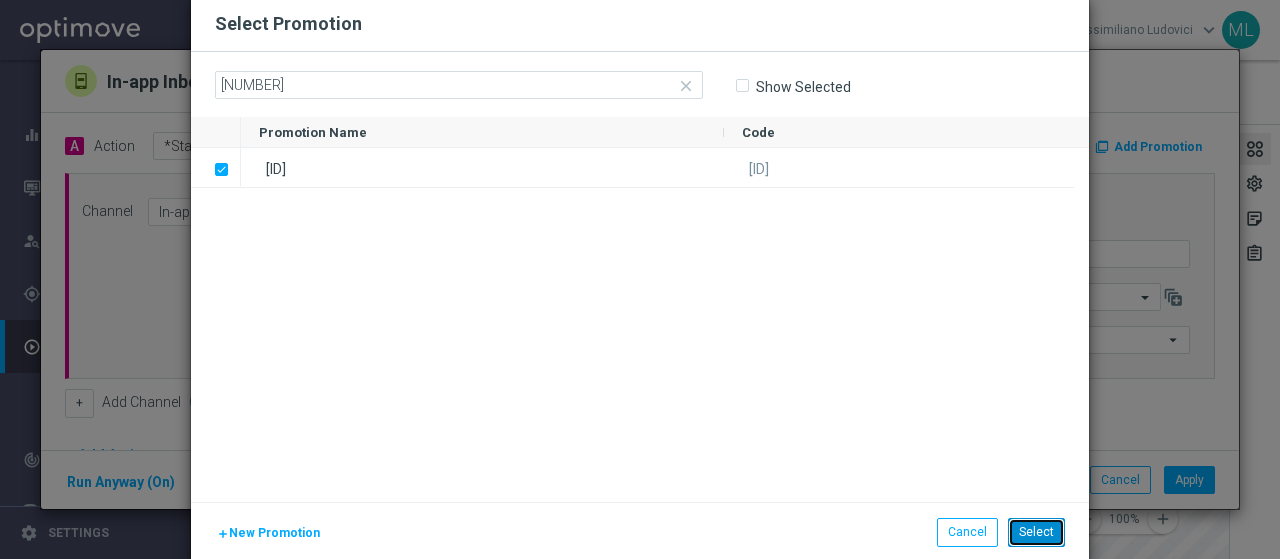 click on "Select" 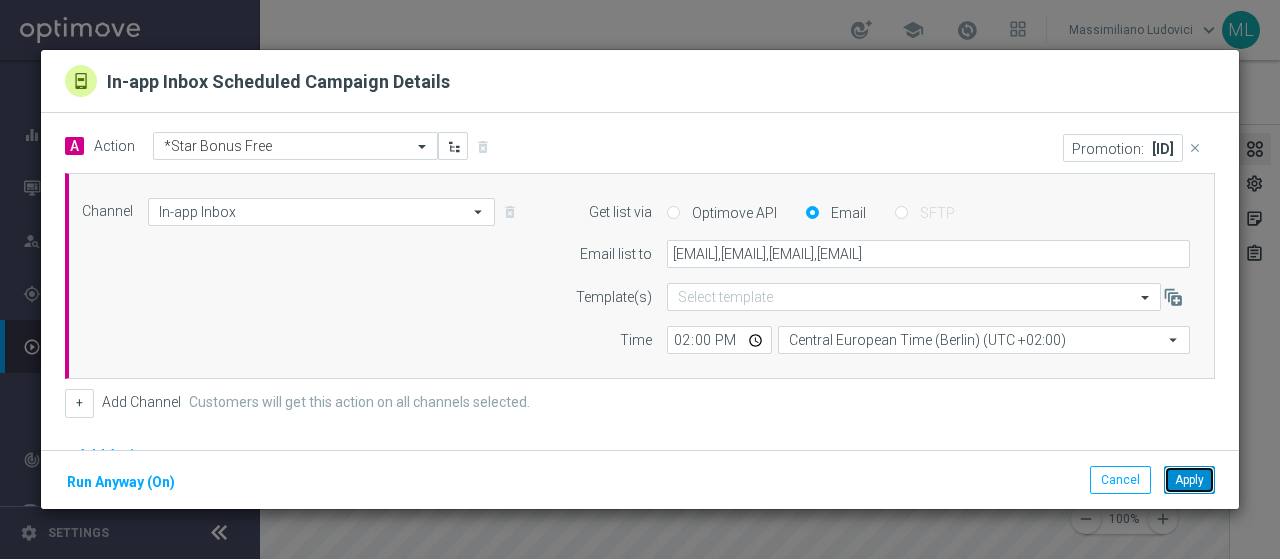 click on "Apply" 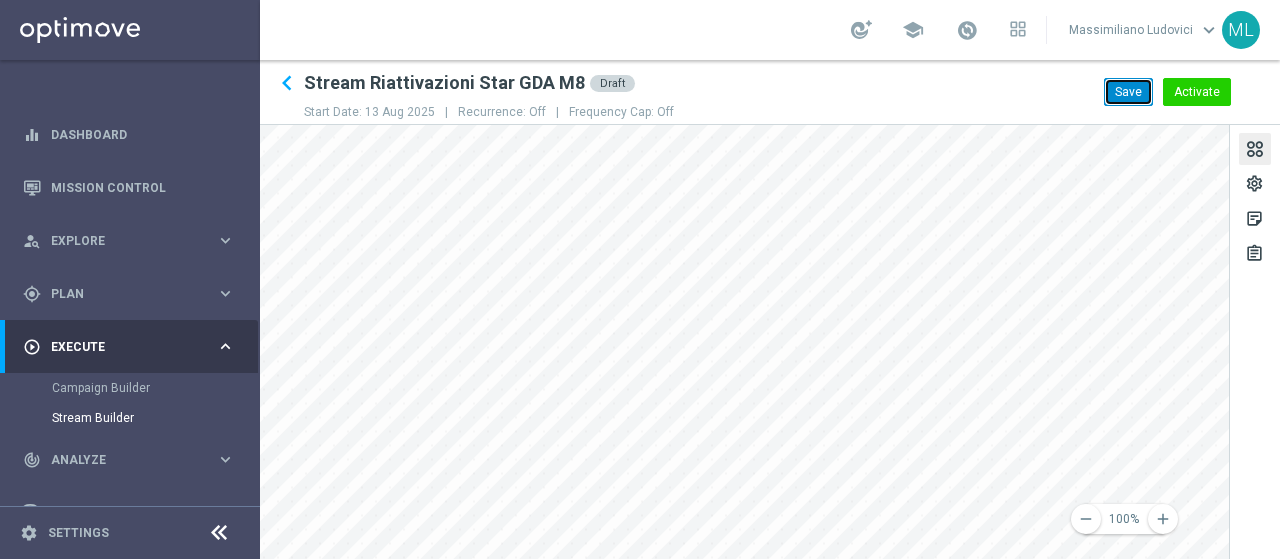 click on "Save" 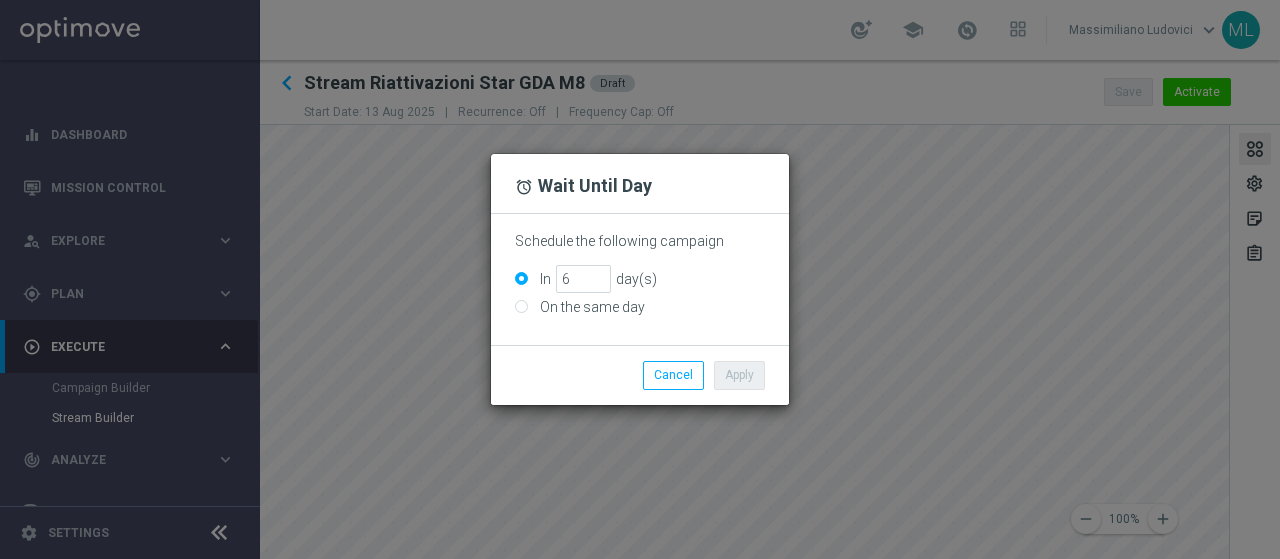 click on "access_alarm
Wait Until Day
Schedule the following campaign
In
6
day(s)
On the same day
Apply
Cancel" 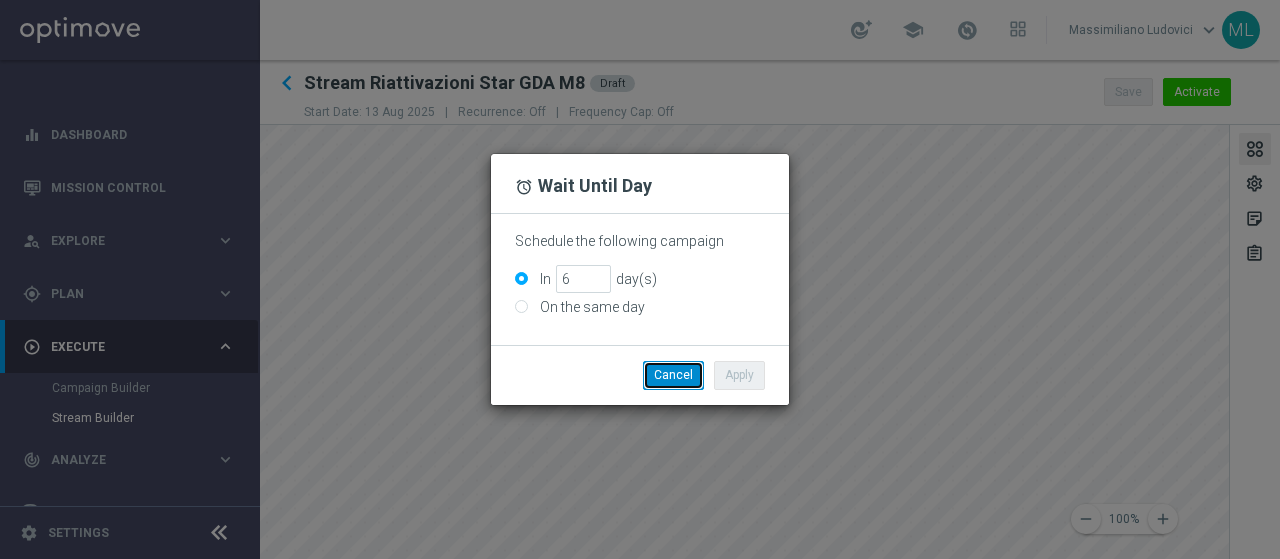 click on "Cancel" 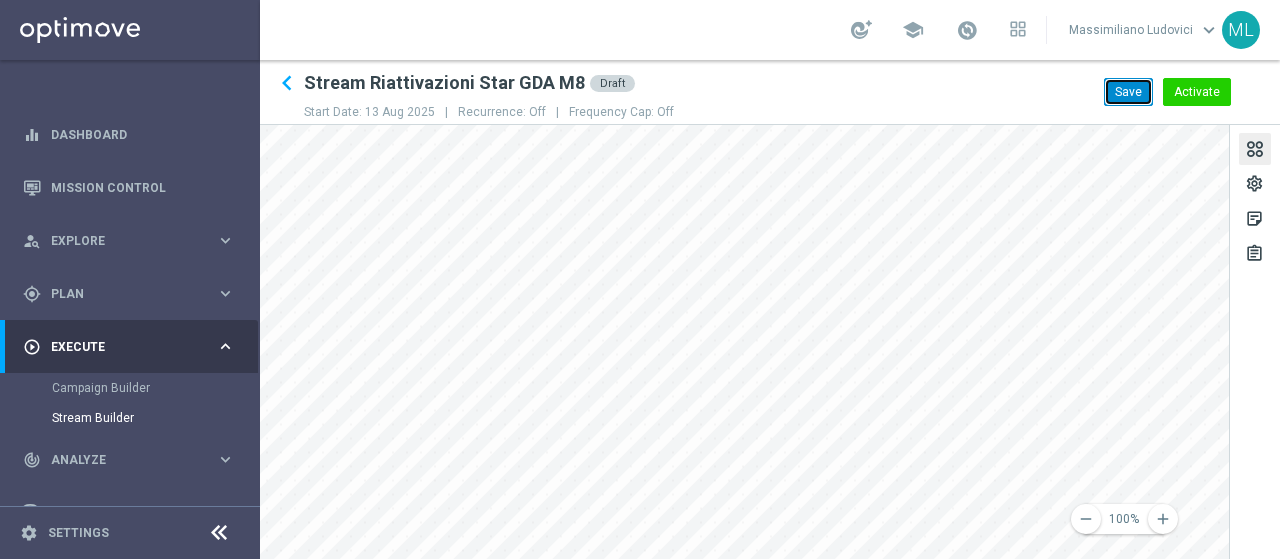 click on "Save" 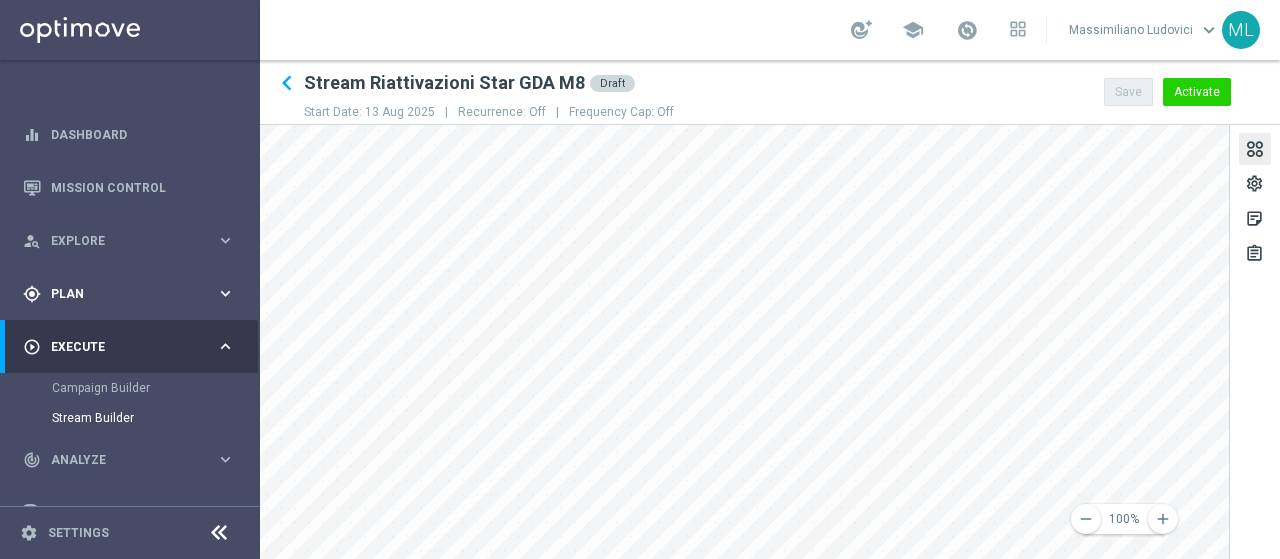 click on "gps_fixed
Plan
keyboard_arrow_right" at bounding box center [129, 293] 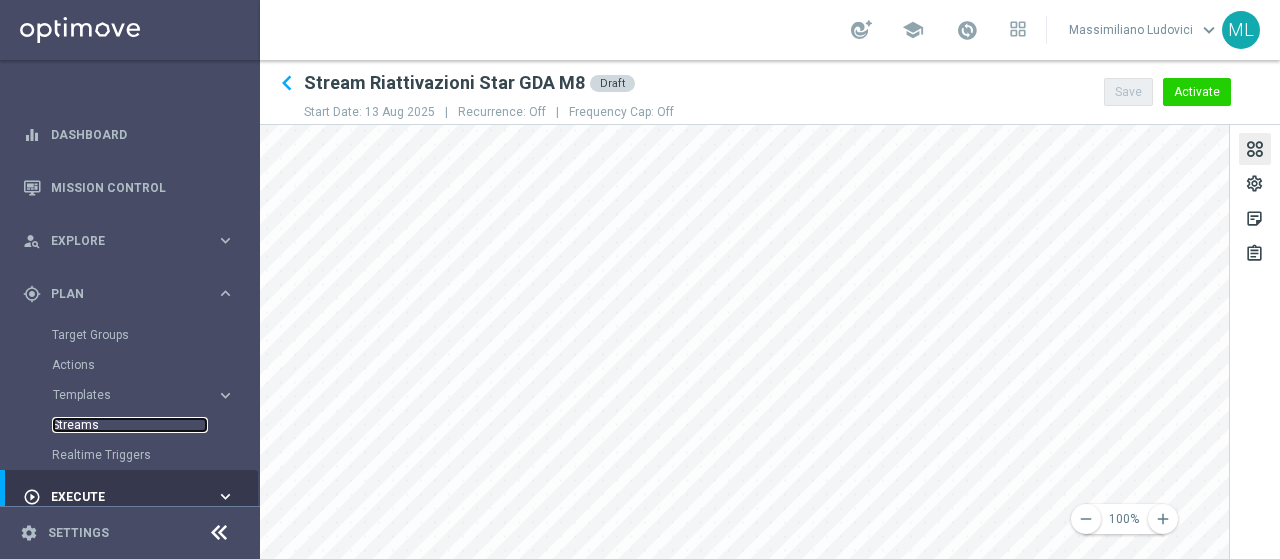 click on "Streams" at bounding box center (130, 425) 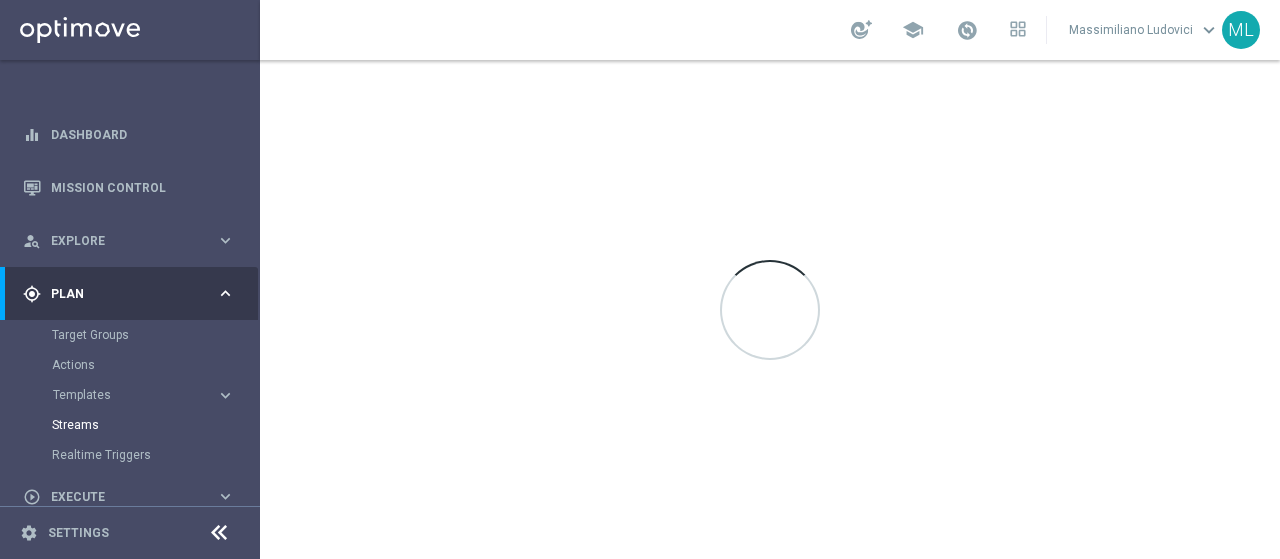scroll, scrollTop: 0, scrollLeft: 0, axis: both 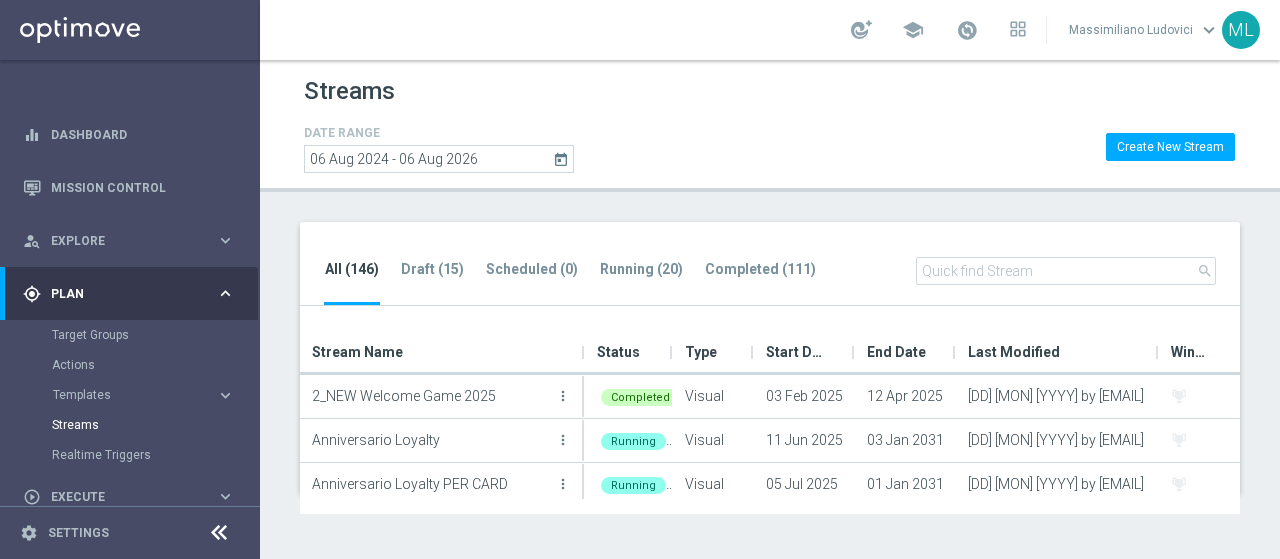click on "Streams" 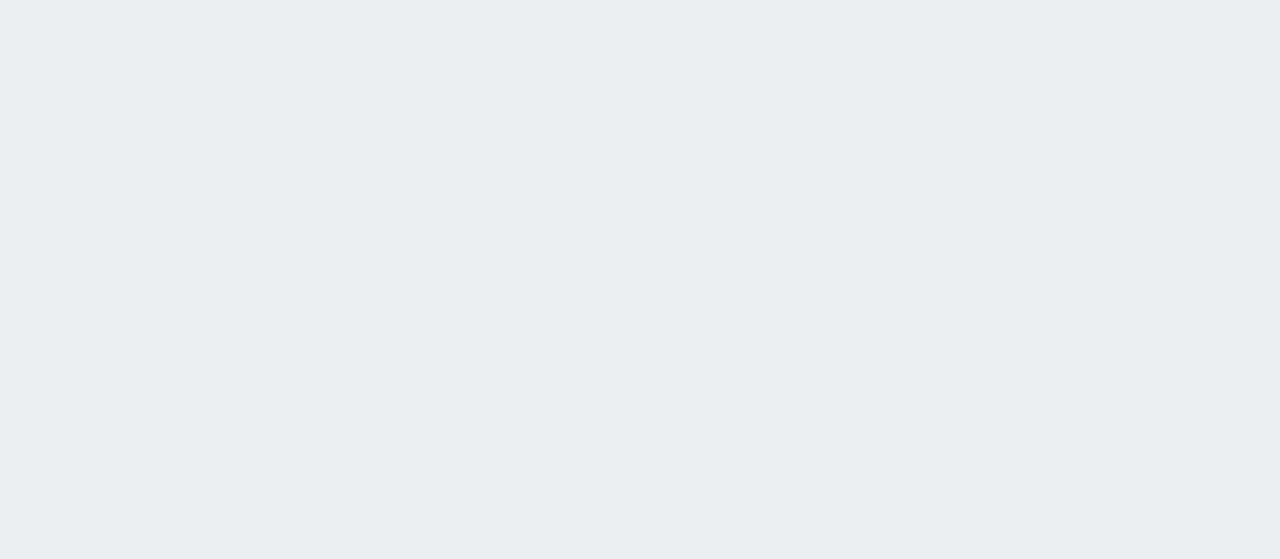 scroll, scrollTop: 0, scrollLeft: 0, axis: both 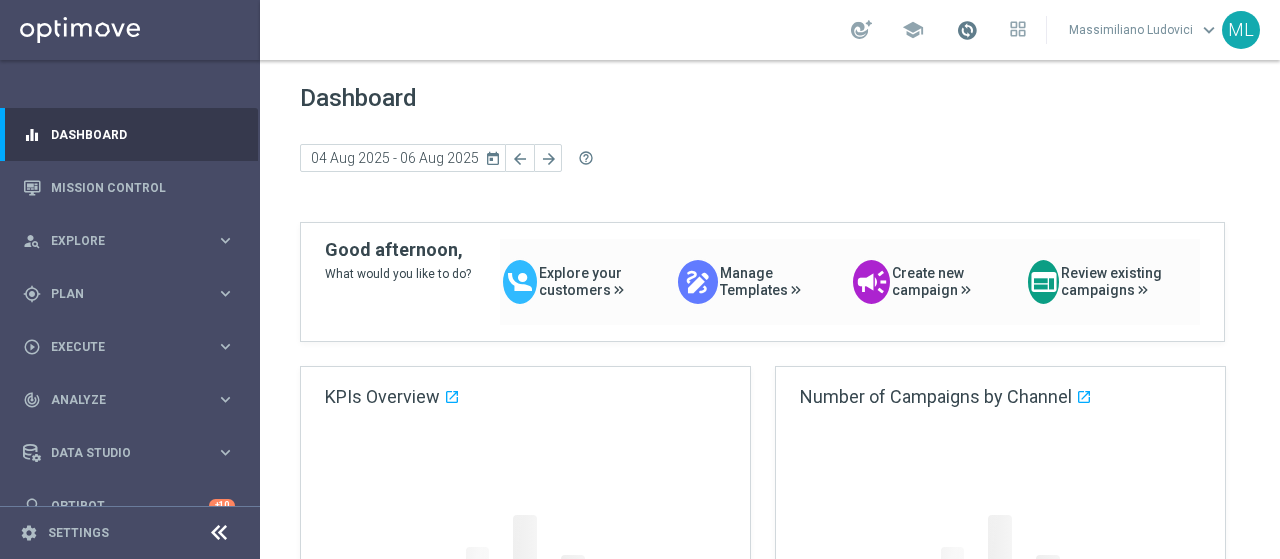 click at bounding box center (967, 30) 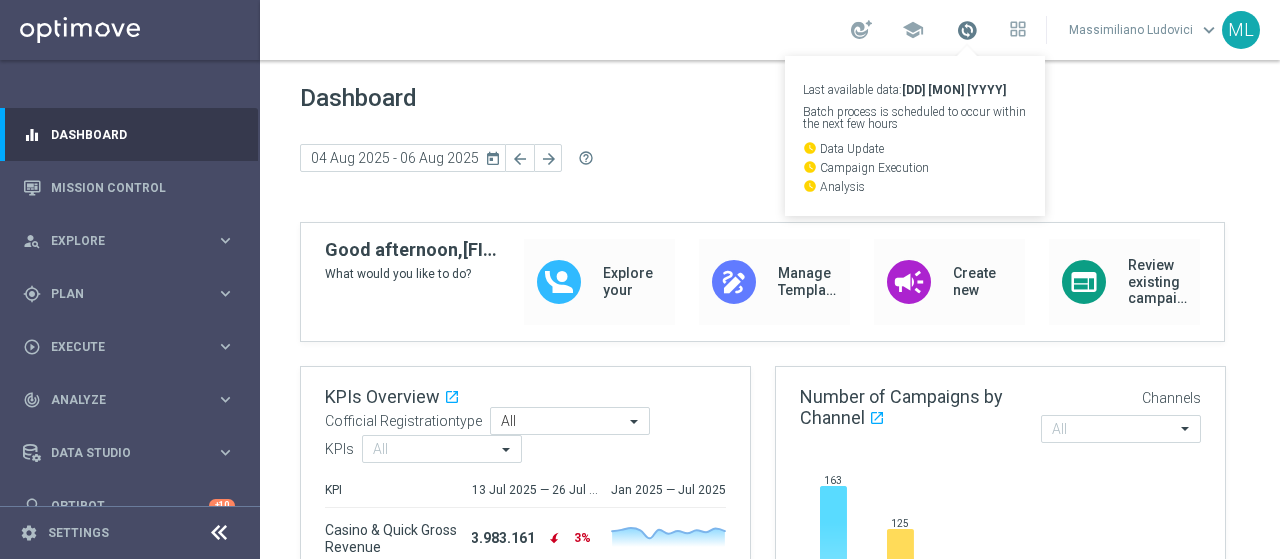 click at bounding box center [967, 30] 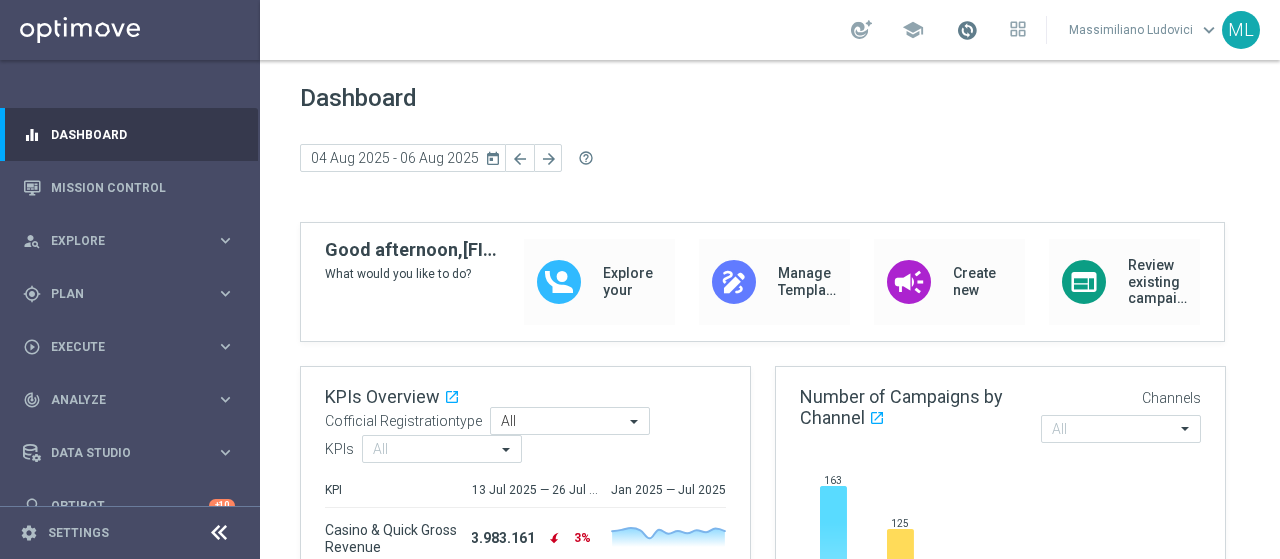 click at bounding box center (967, 30) 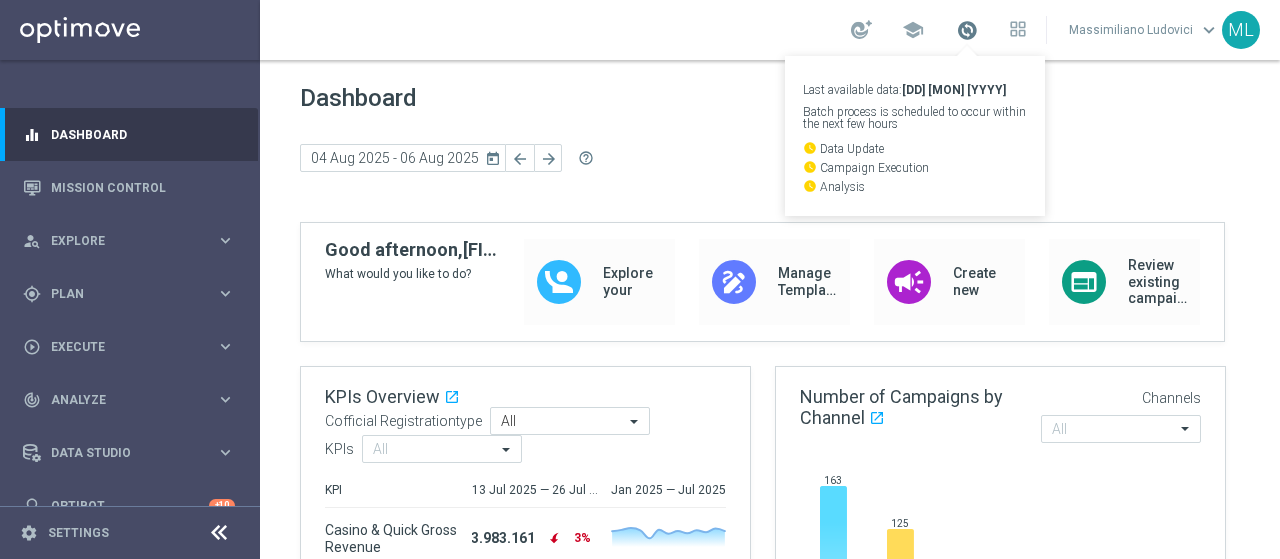 click at bounding box center (967, 30) 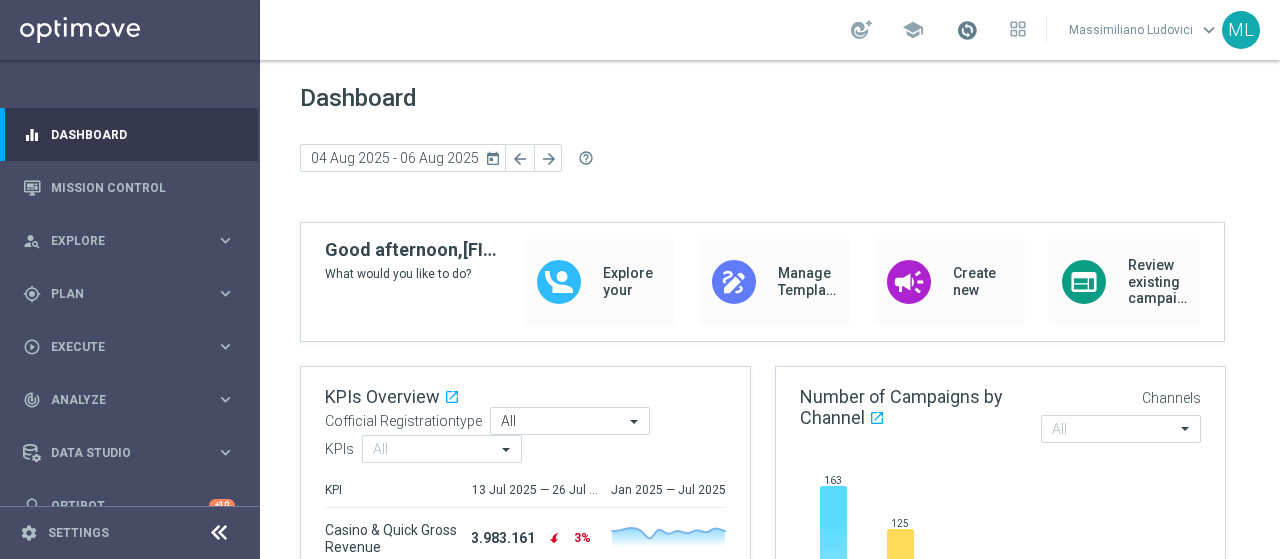 click at bounding box center (967, 30) 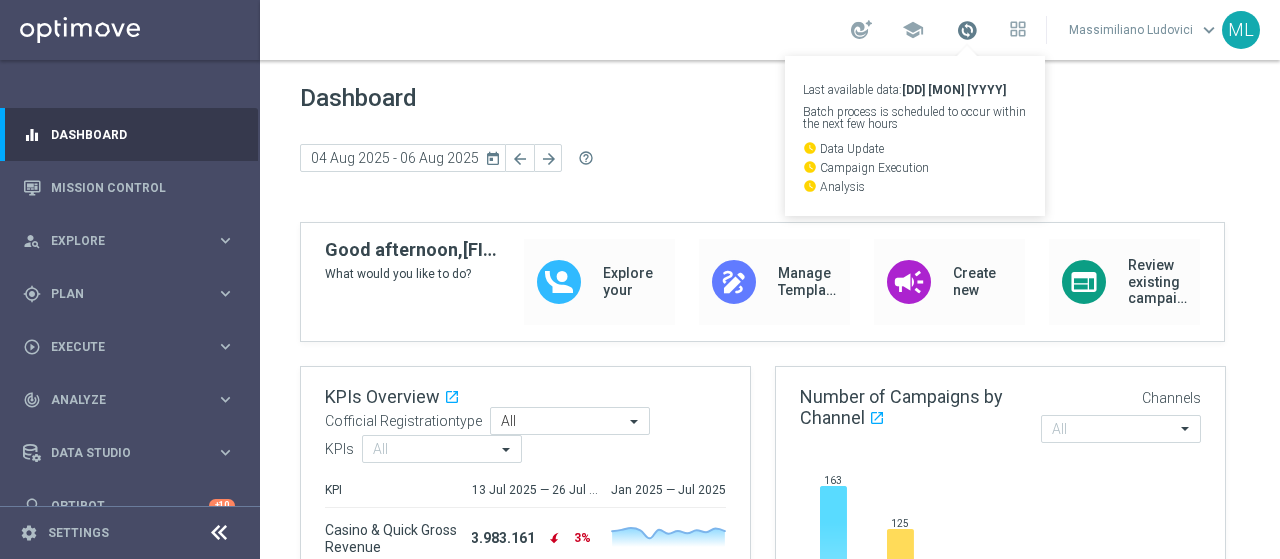 click at bounding box center (967, 30) 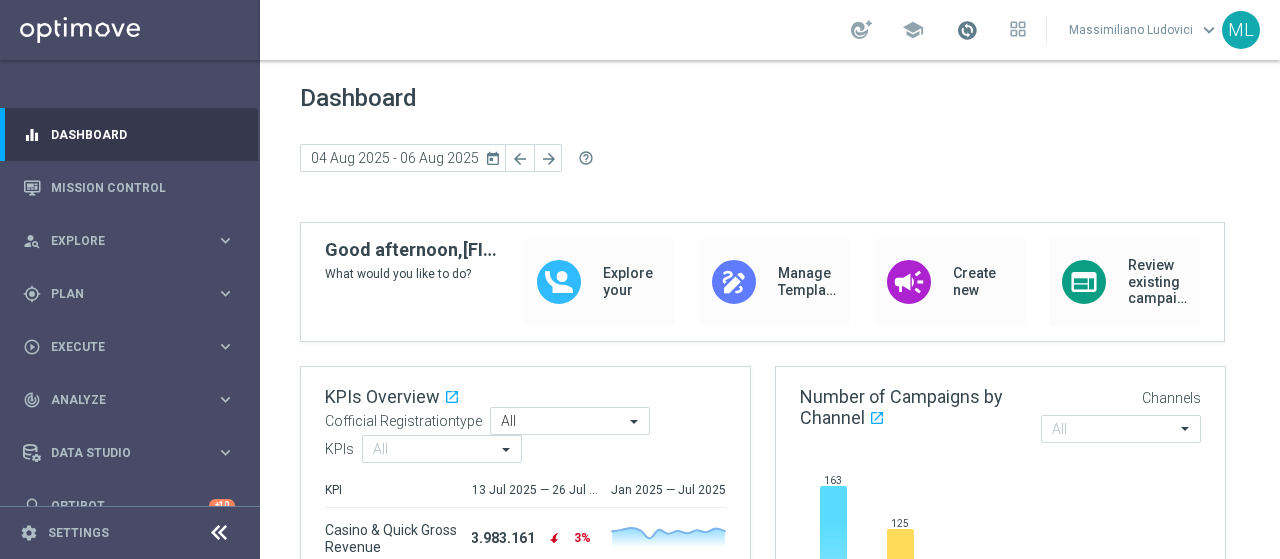 click at bounding box center (967, 30) 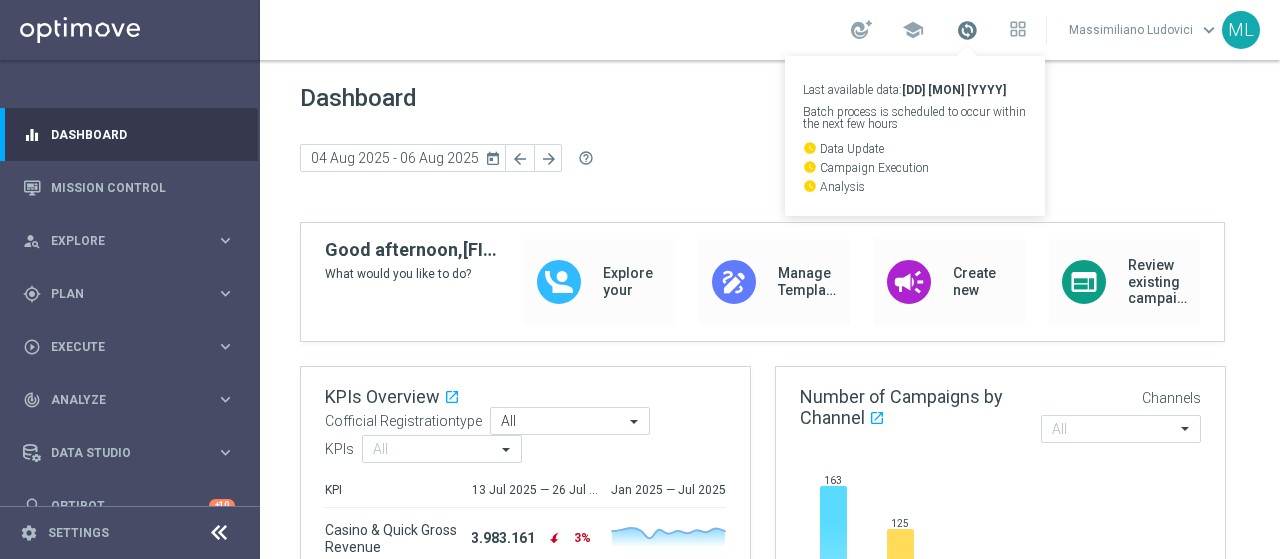 click at bounding box center (967, 30) 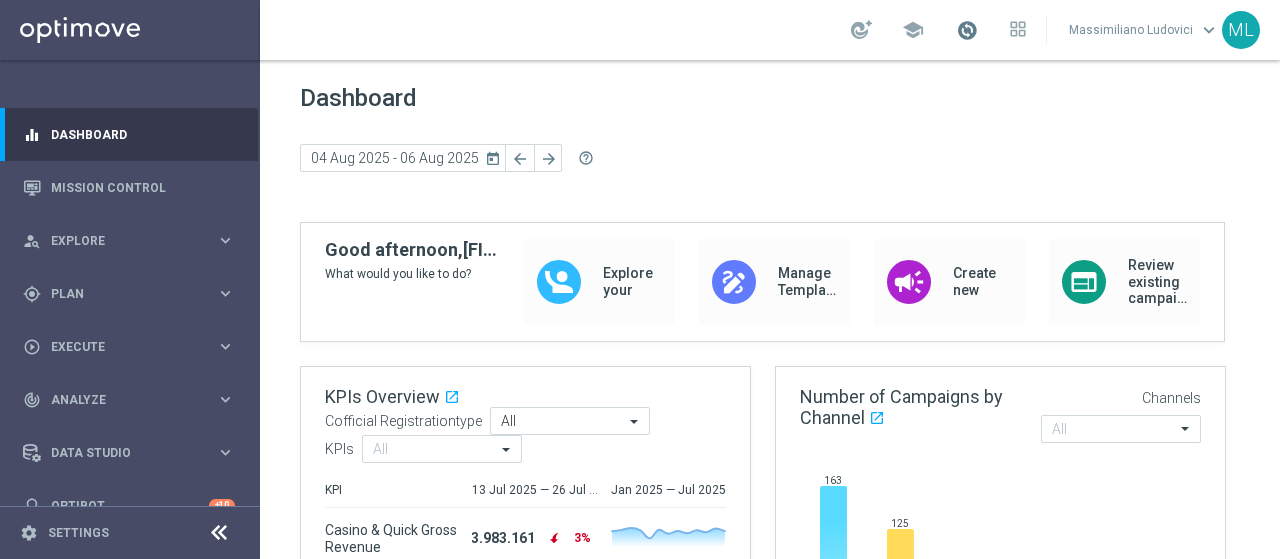 click at bounding box center [967, 30] 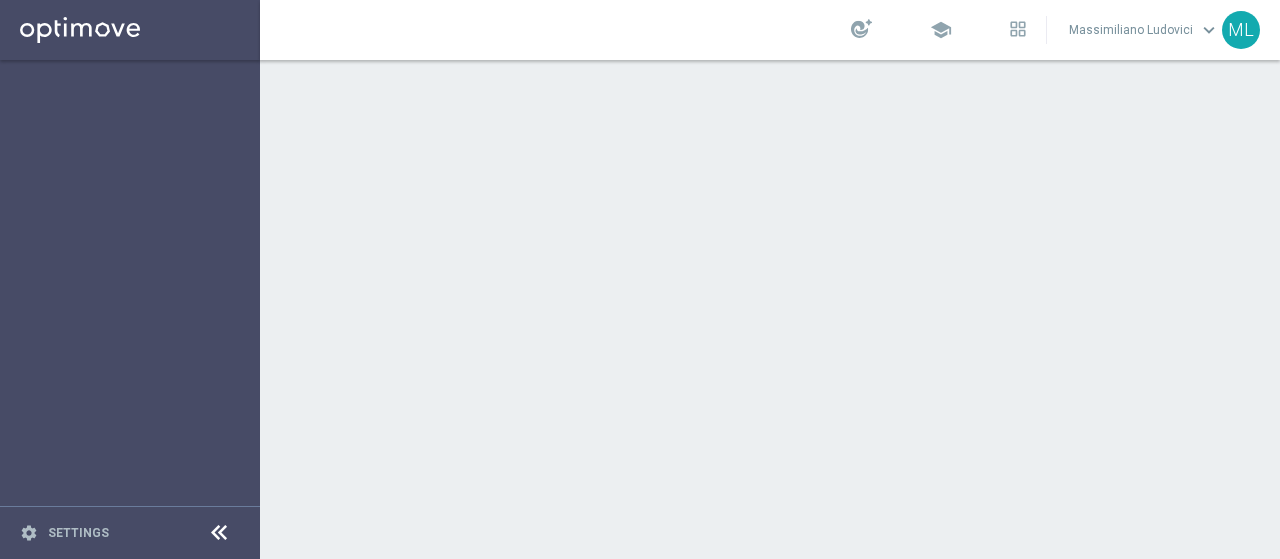 scroll, scrollTop: 0, scrollLeft: 0, axis: both 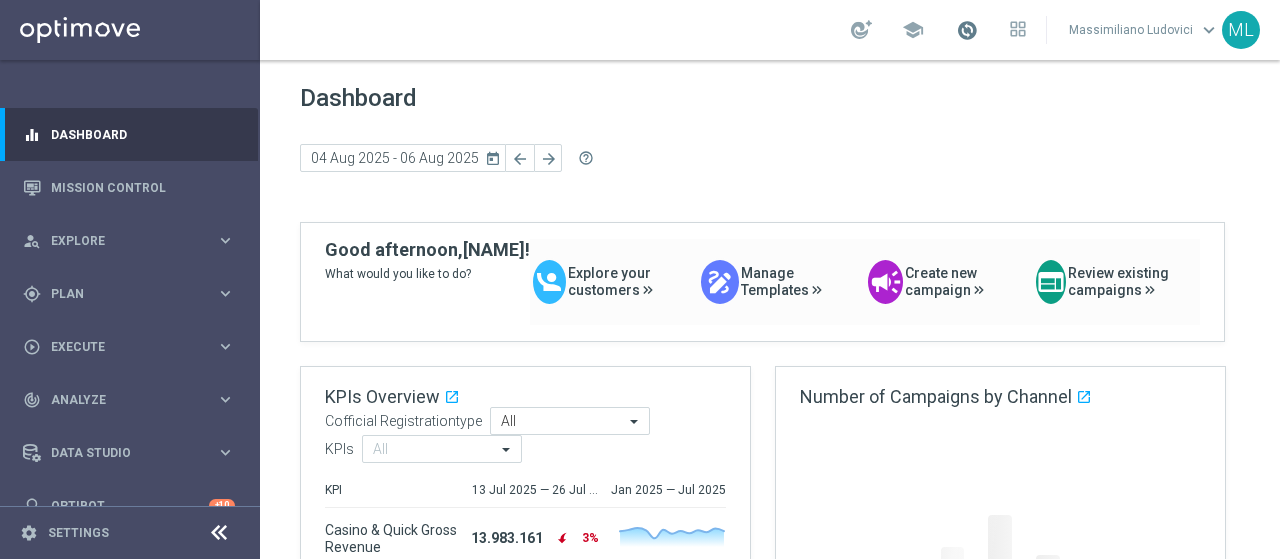 click at bounding box center [967, 30] 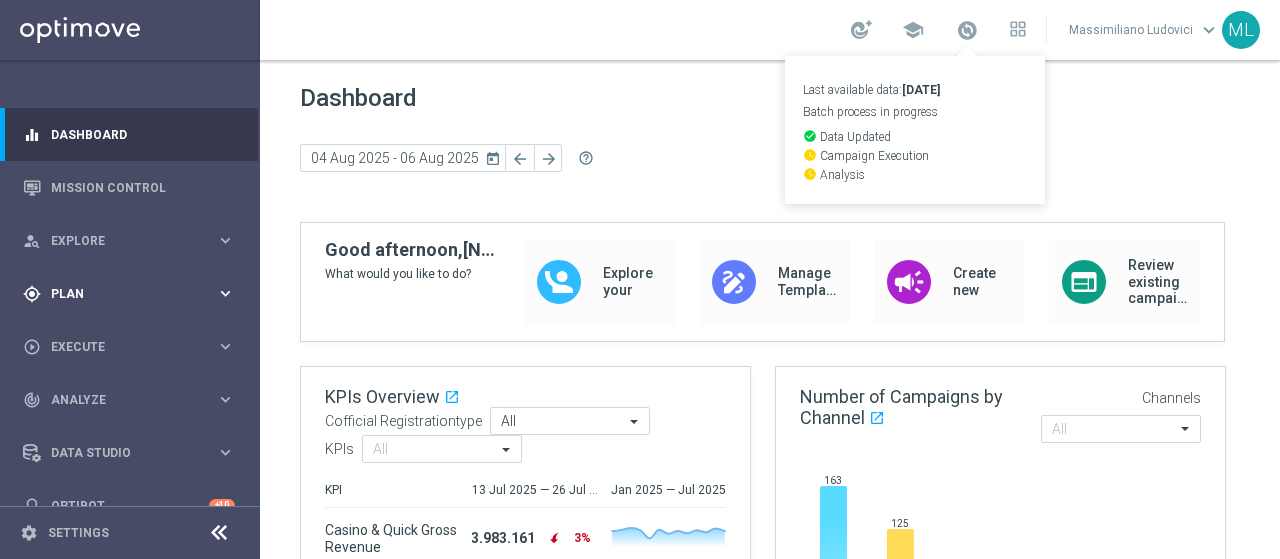 click on "Plan" at bounding box center (133, 294) 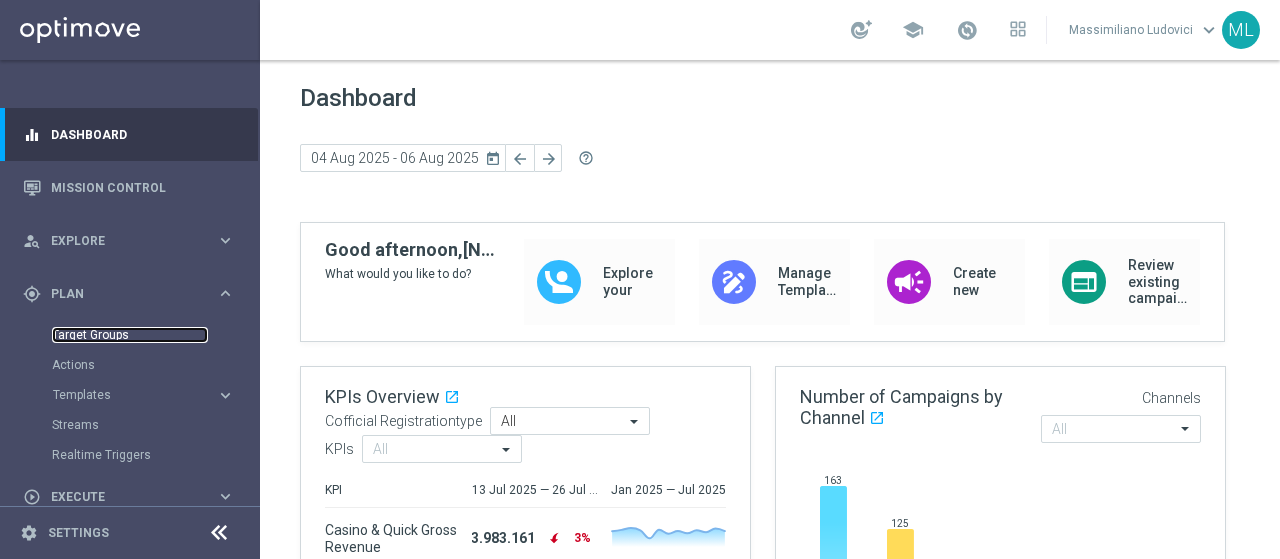 click on "Target Groups" at bounding box center [130, 335] 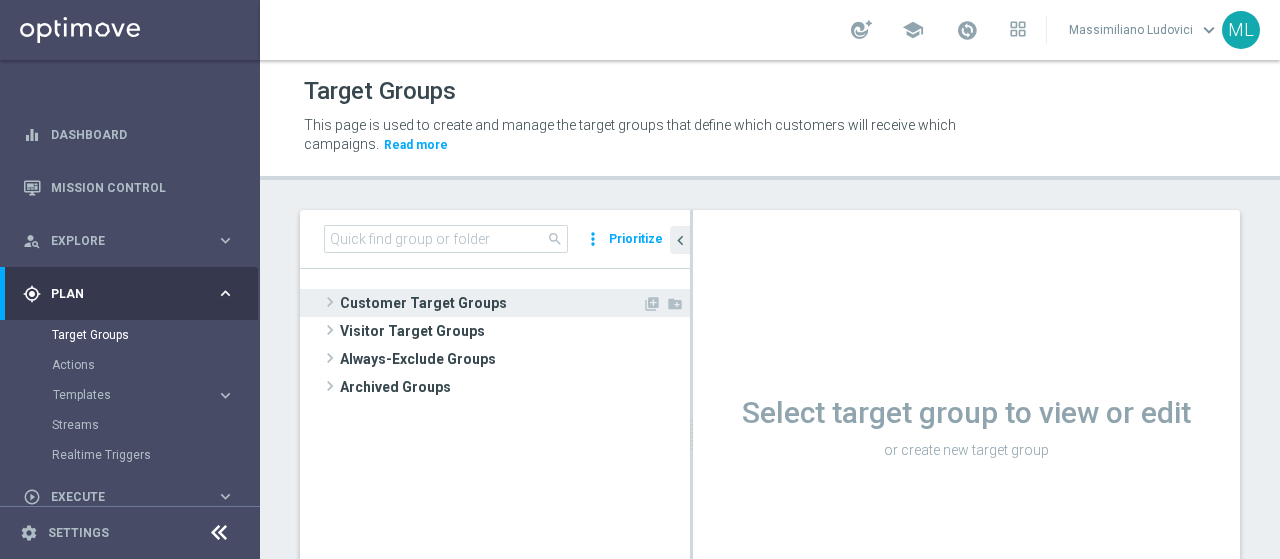click on "Customer Target Groups" at bounding box center (491, 303) 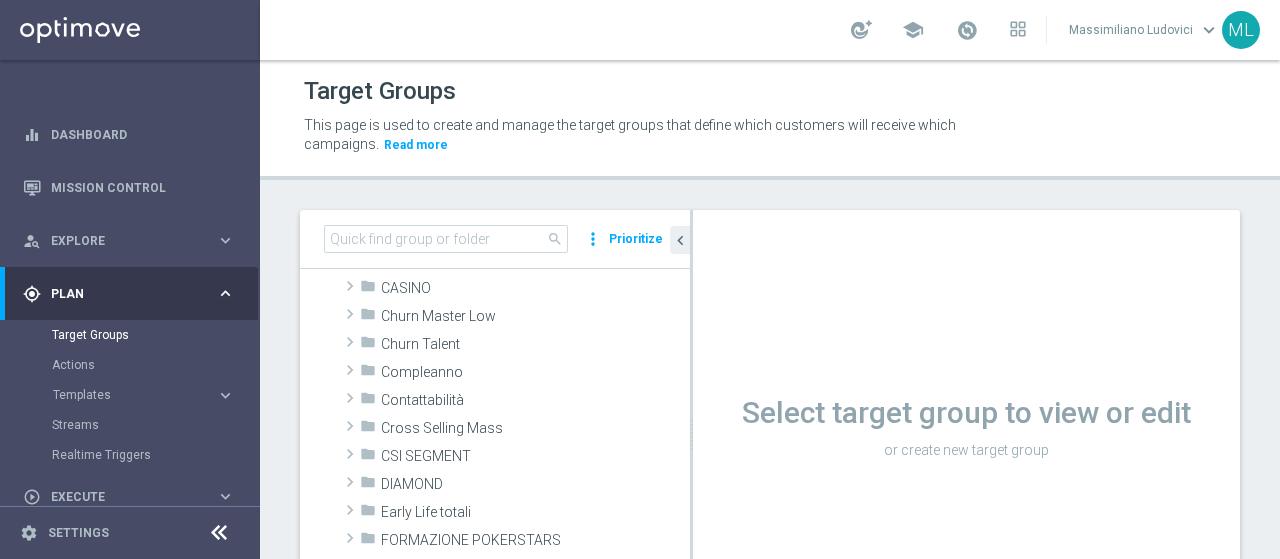 scroll, scrollTop: 200, scrollLeft: 0, axis: vertical 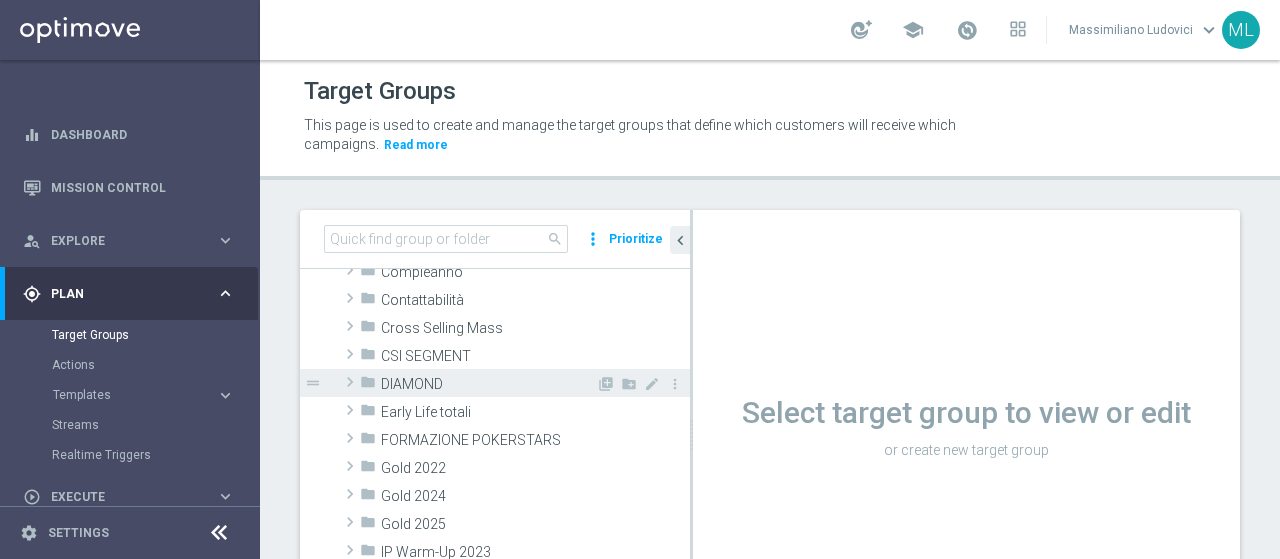 click 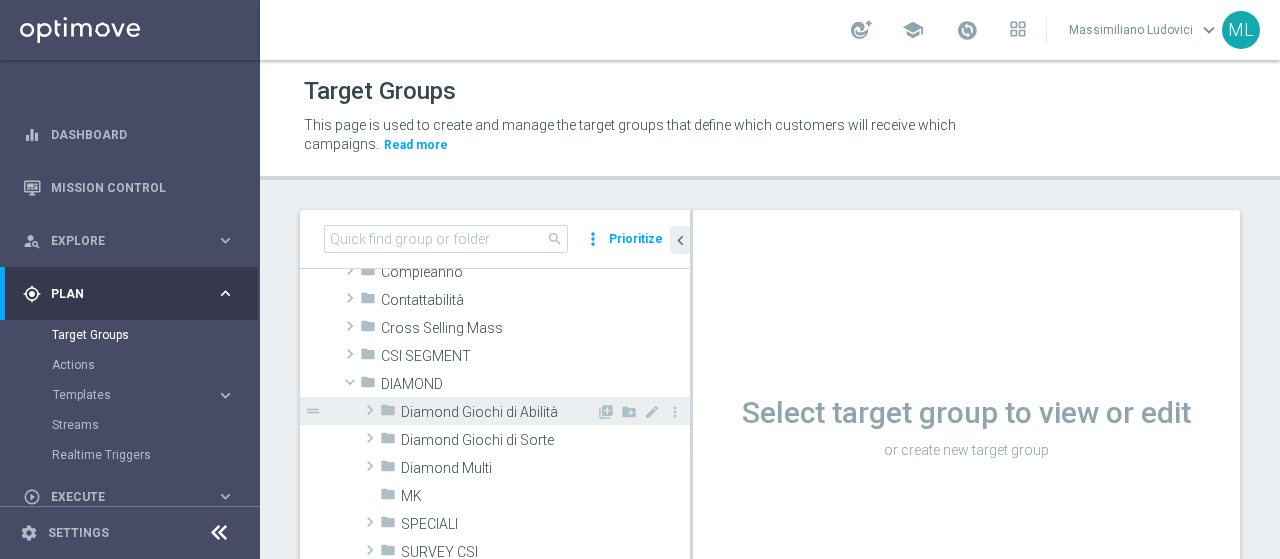 click on "Diamond Giochi di Abilità" at bounding box center (498, 412) 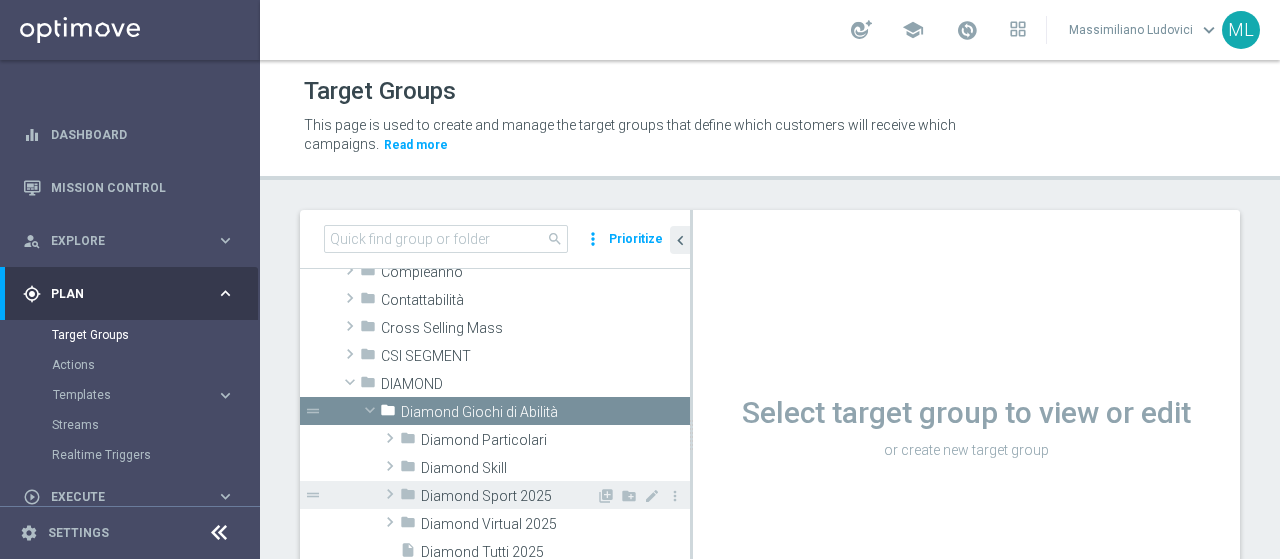 click 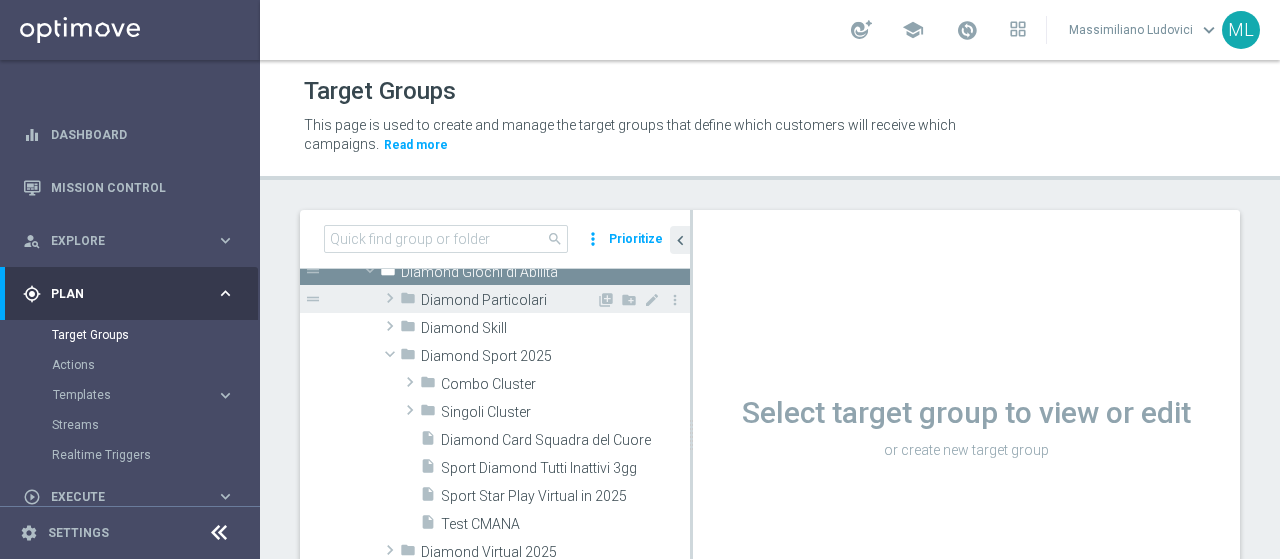 scroll, scrollTop: 400, scrollLeft: 0, axis: vertical 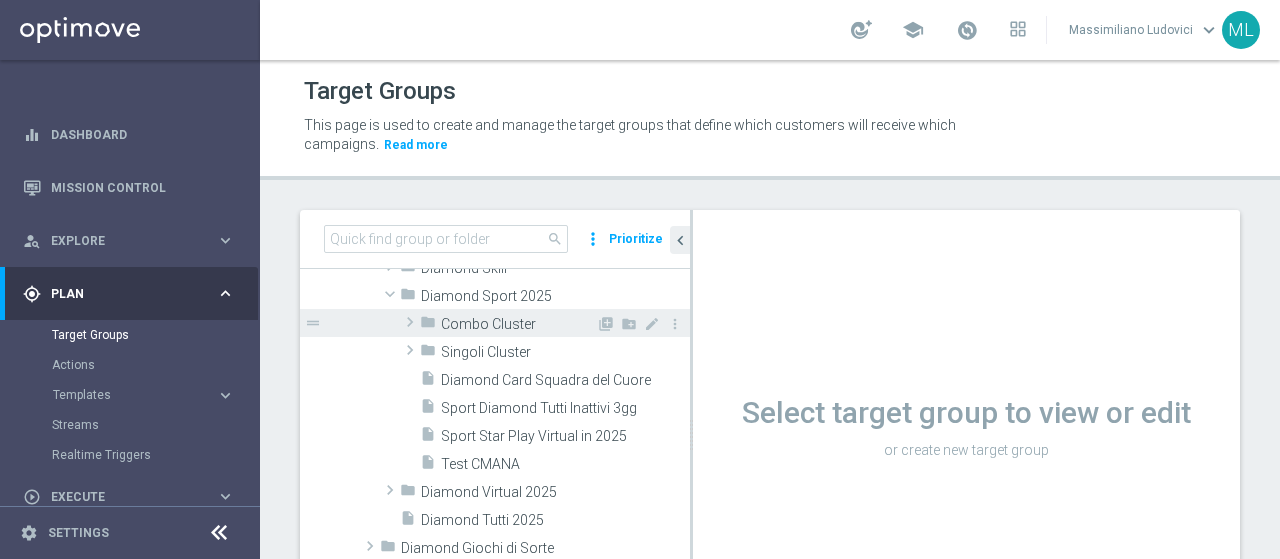 click 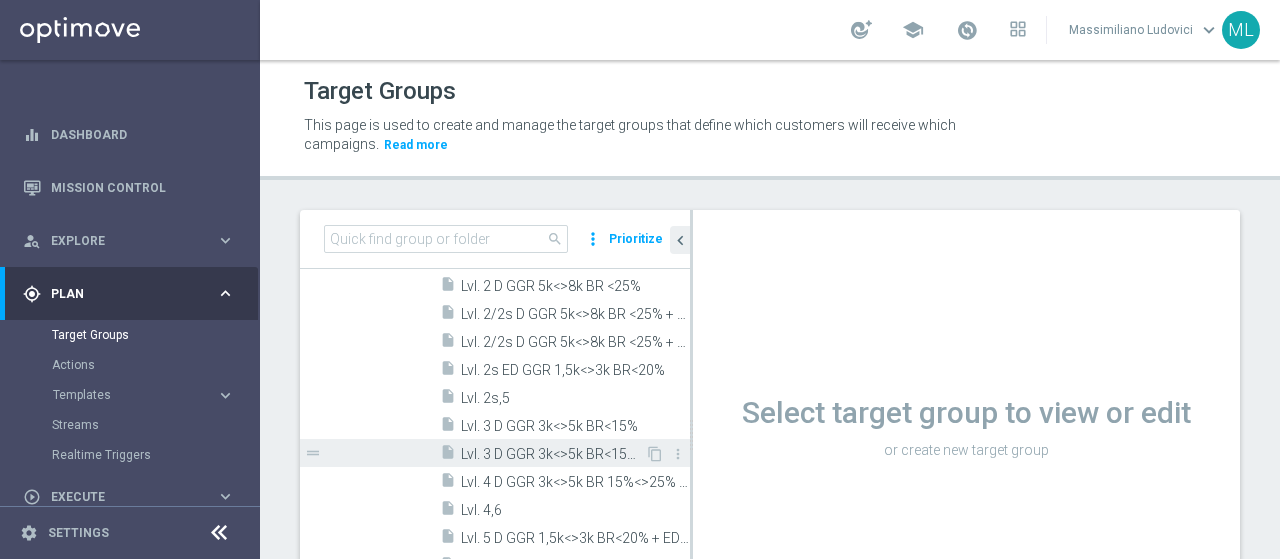scroll, scrollTop: 500, scrollLeft: 0, axis: vertical 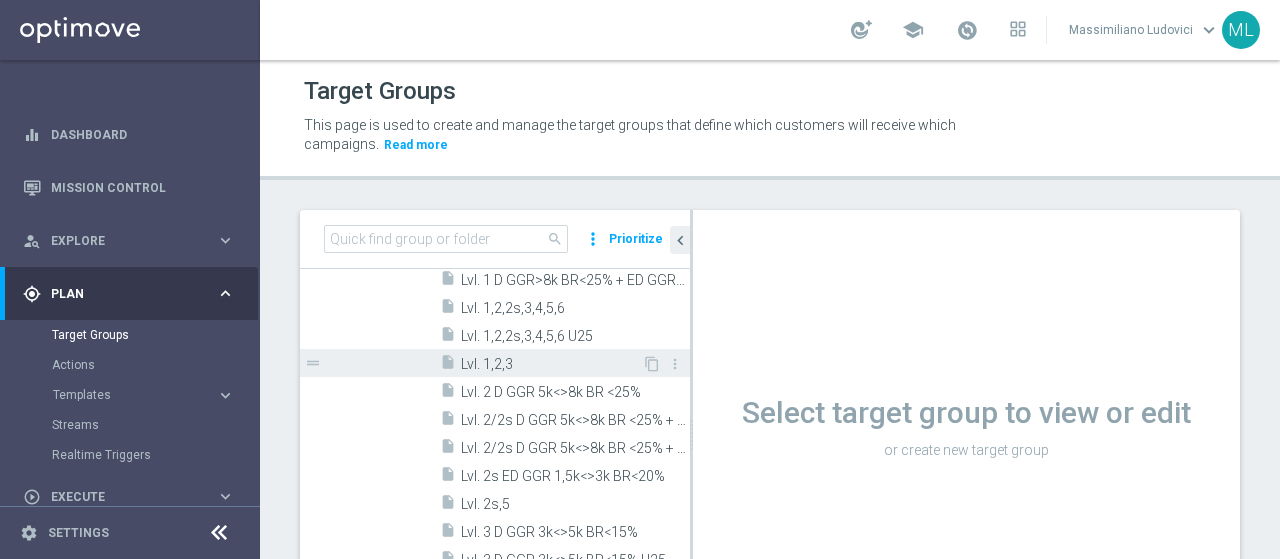 click on "Lvl. 1,2,3" at bounding box center (551, 364) 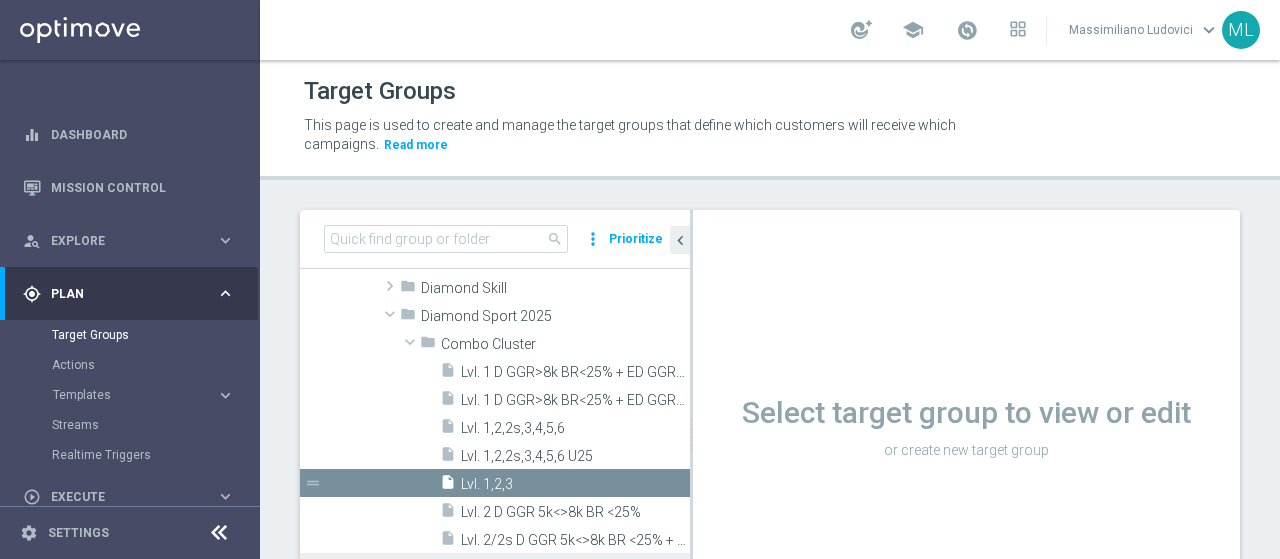 scroll, scrollTop: 425, scrollLeft: 0, axis: vertical 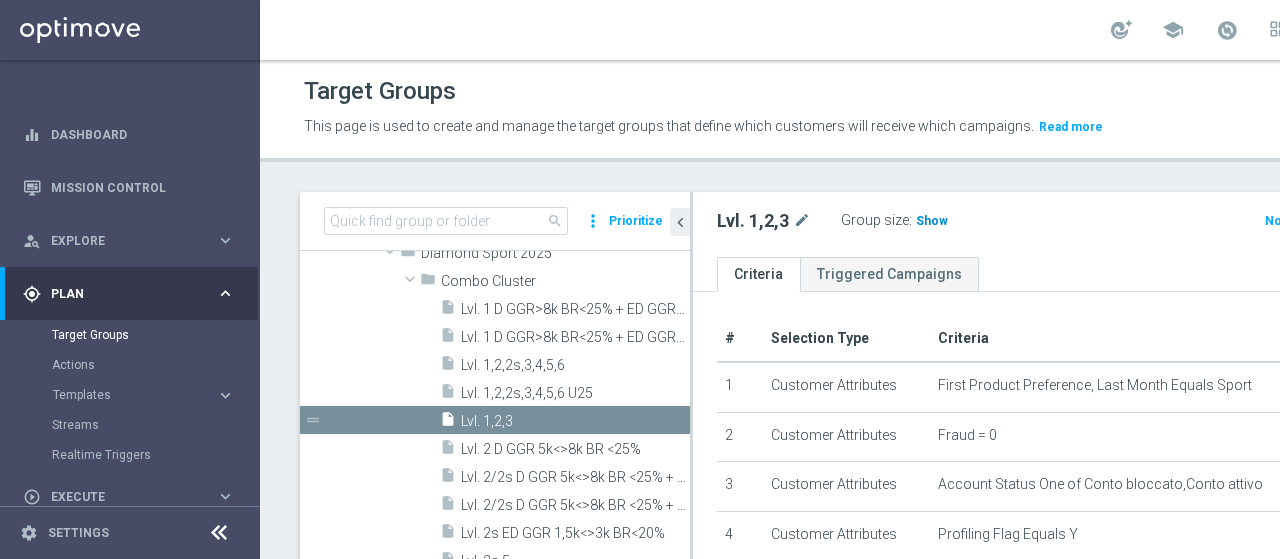 click on "Show" 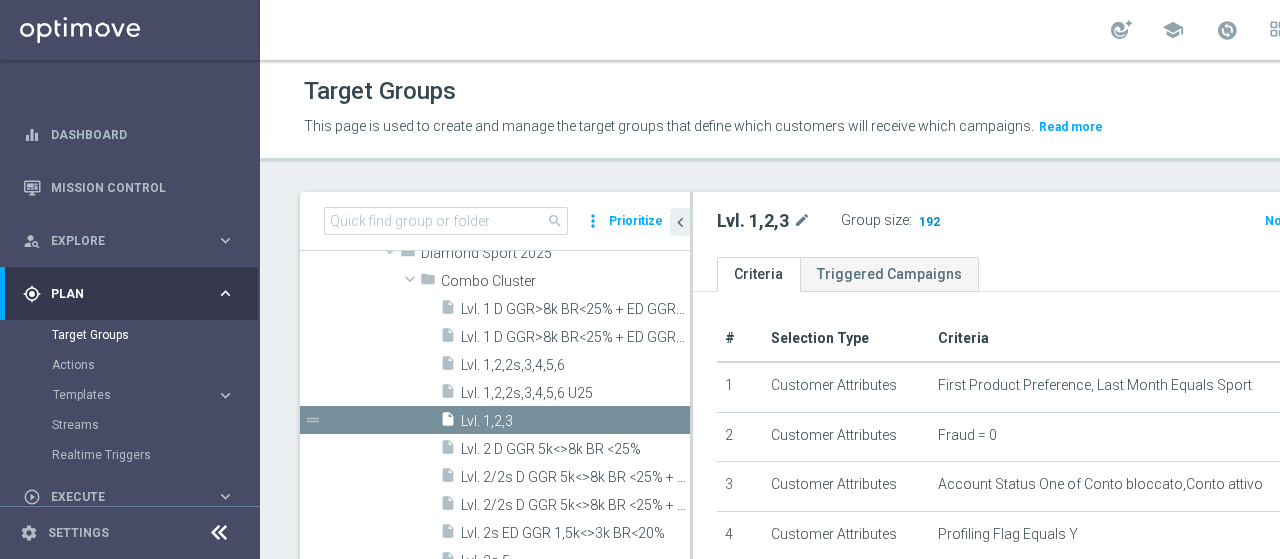 click on "192" 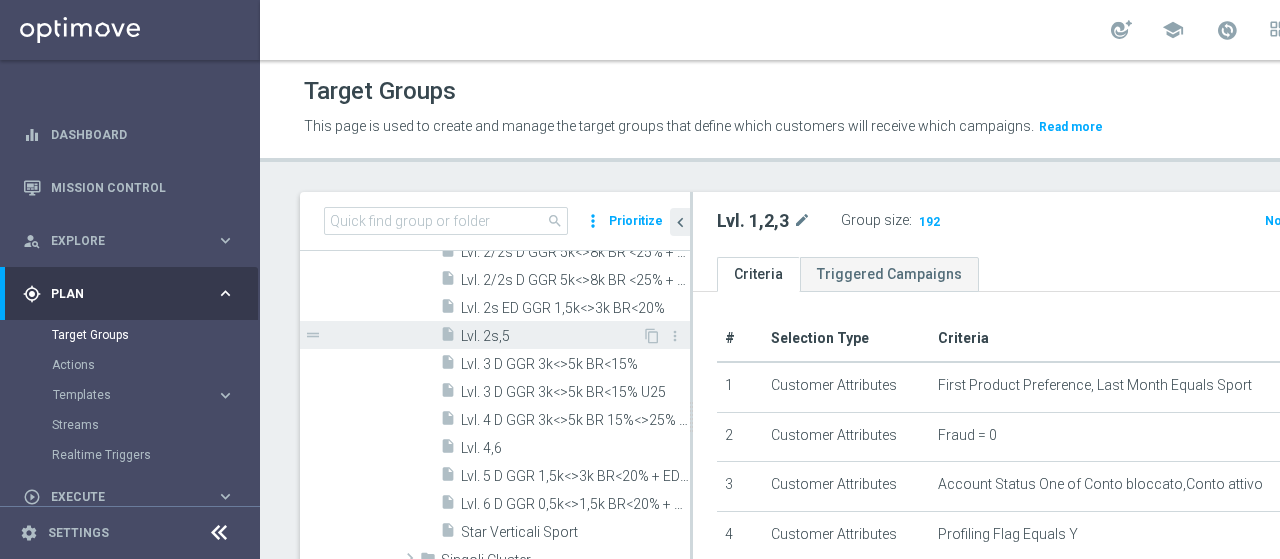 scroll, scrollTop: 625, scrollLeft: 0, axis: vertical 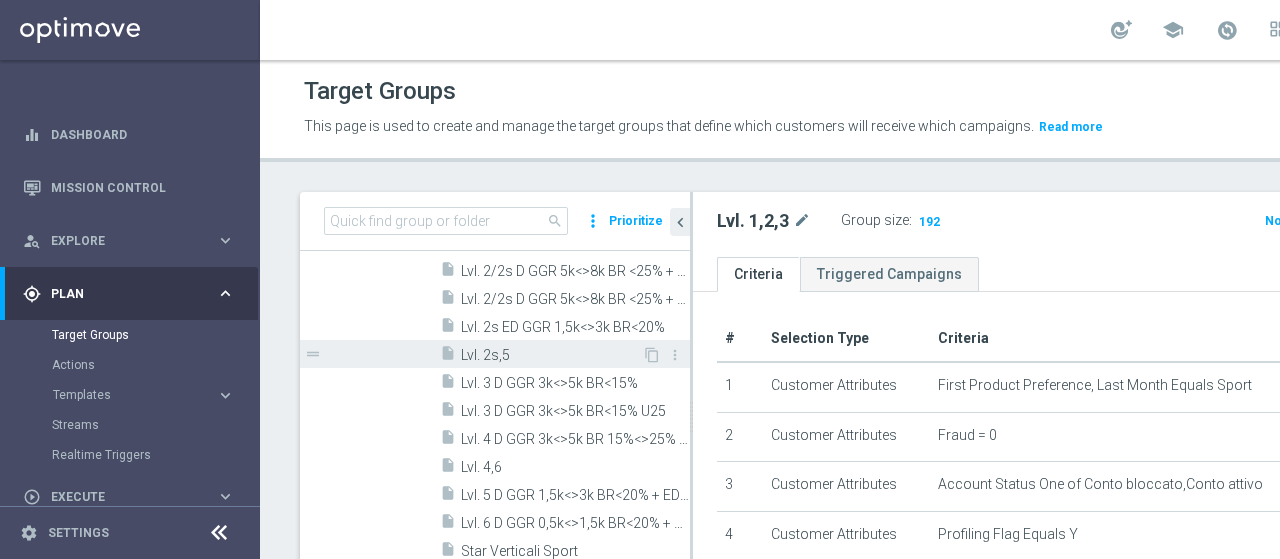click on "Lvl. 2s,5" at bounding box center [551, 355] 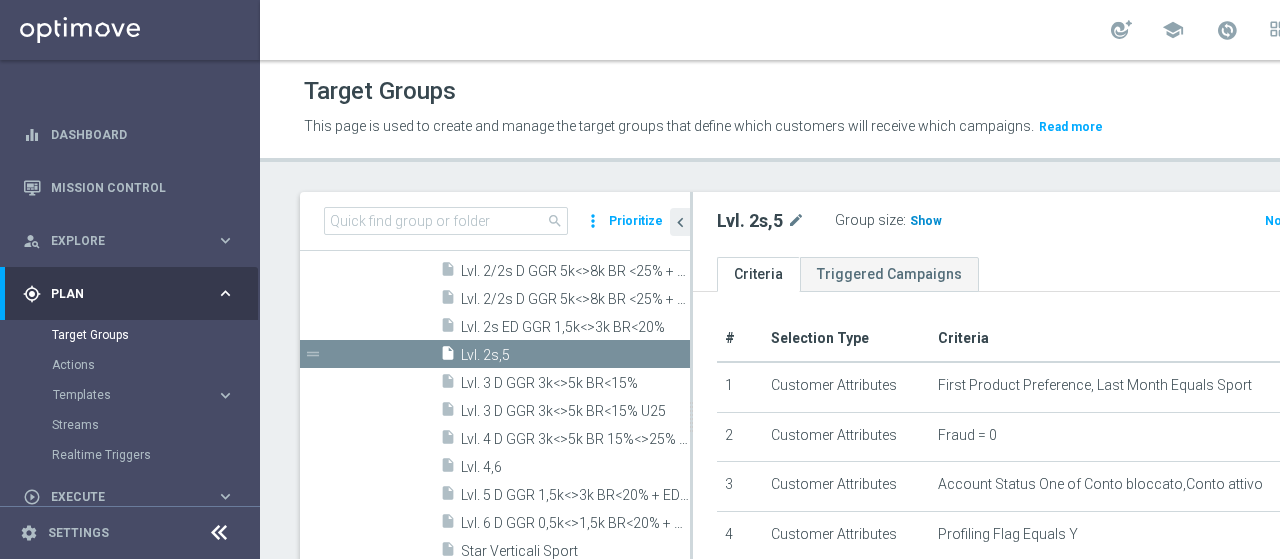 click on "Show" 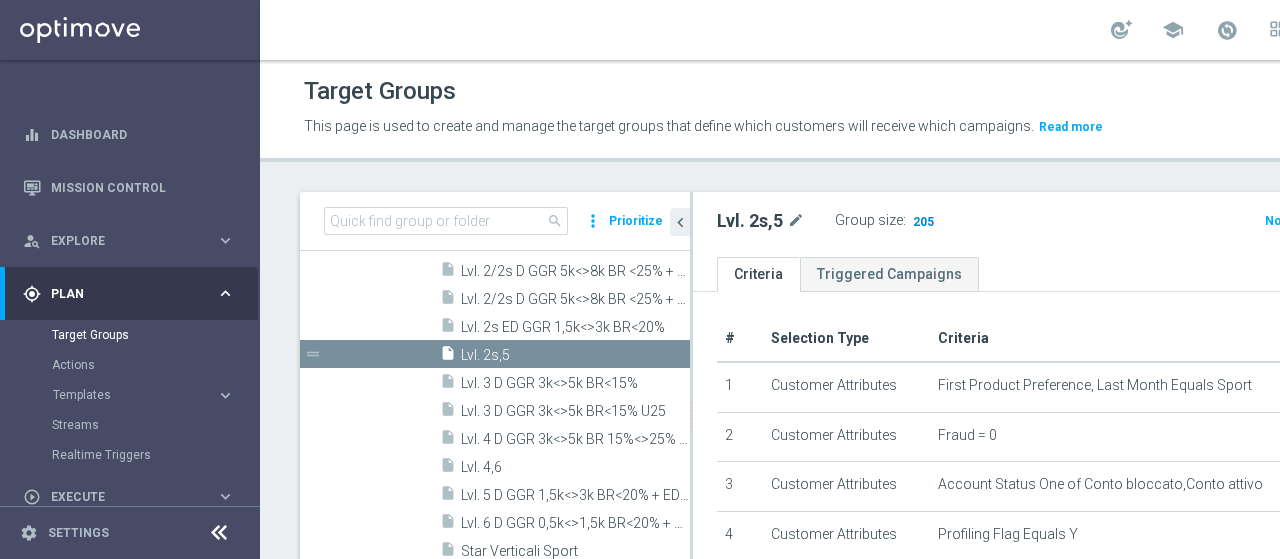 click on "205" 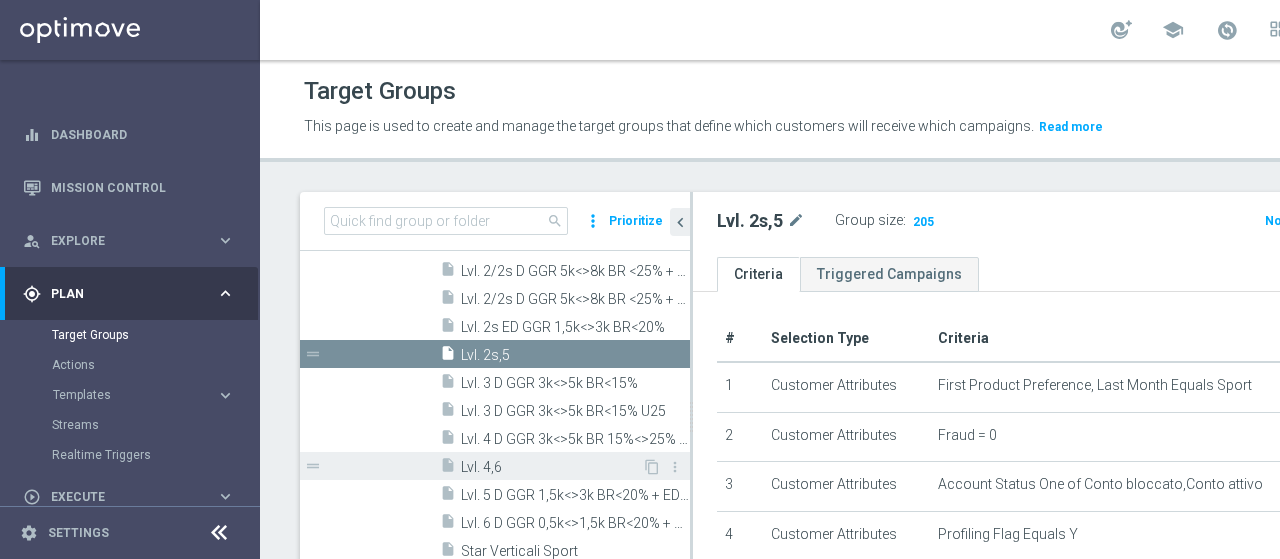 click on "Lvl. 4,6" at bounding box center [551, 467] 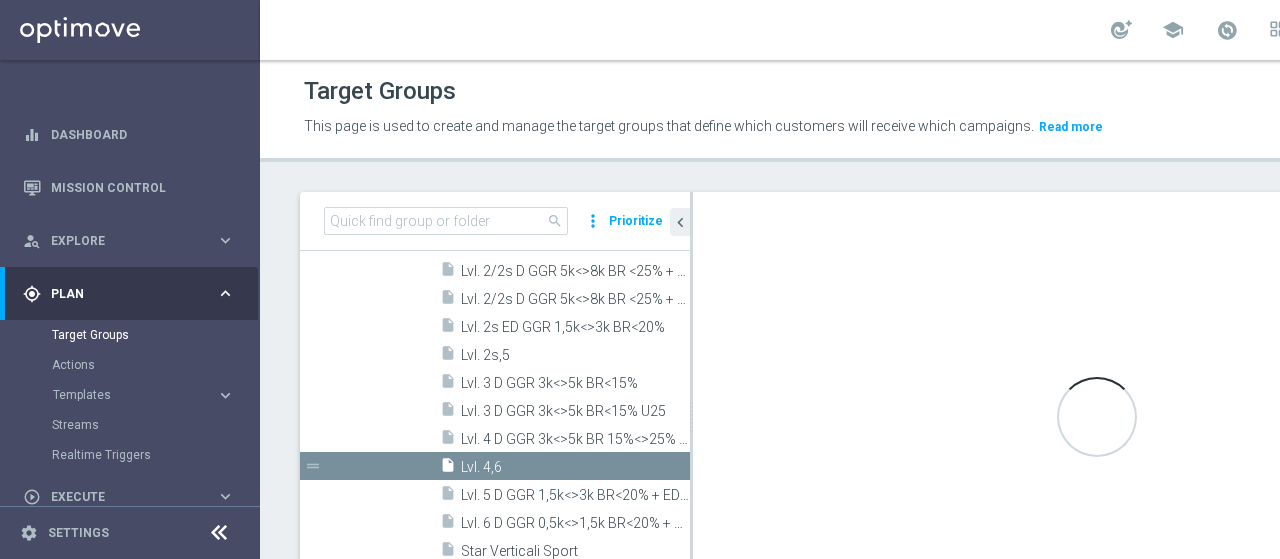 type on "1 and 2 and 3 and 4 and 5 and 6 and 7 and 8 and 9 and 10 and  ((11 and 12 and 13) or (14 and 15 and 16) or (17 and 18 and 19) or (20 and 21 and 22))" 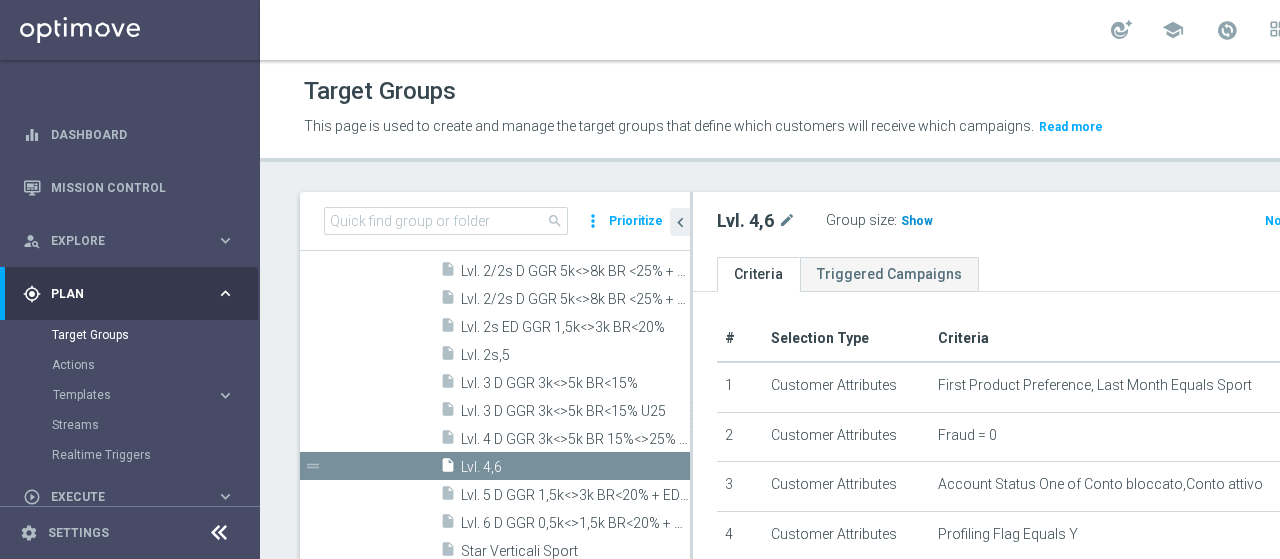 click on "Show" 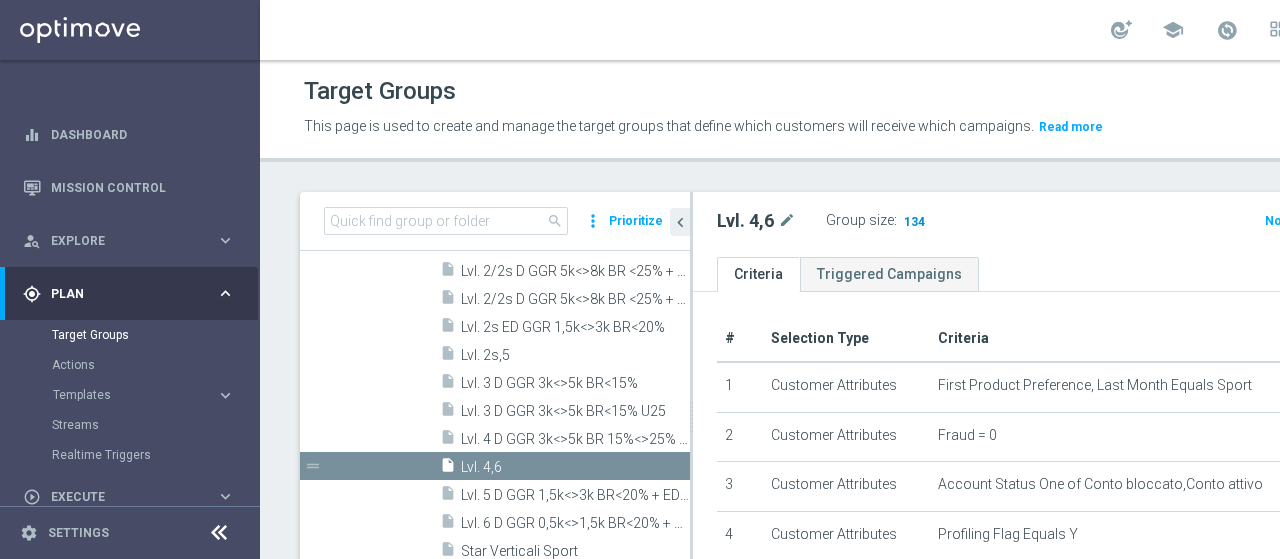 click on "134" 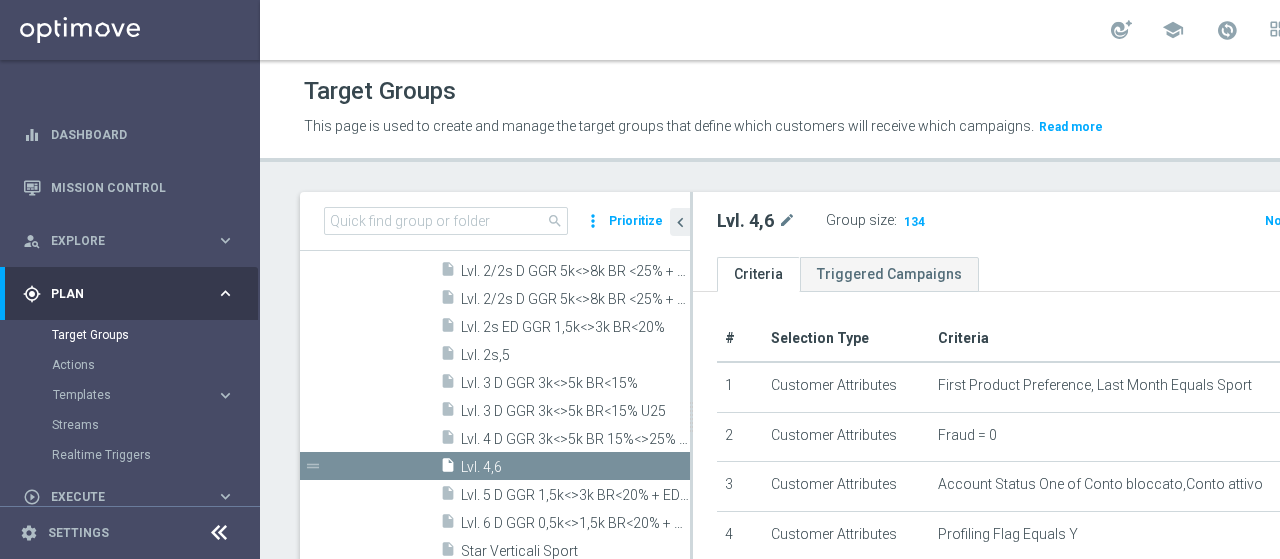 click on "This page is used to create and manage the target groups that define which customers will receive which campaigns.
Read more" 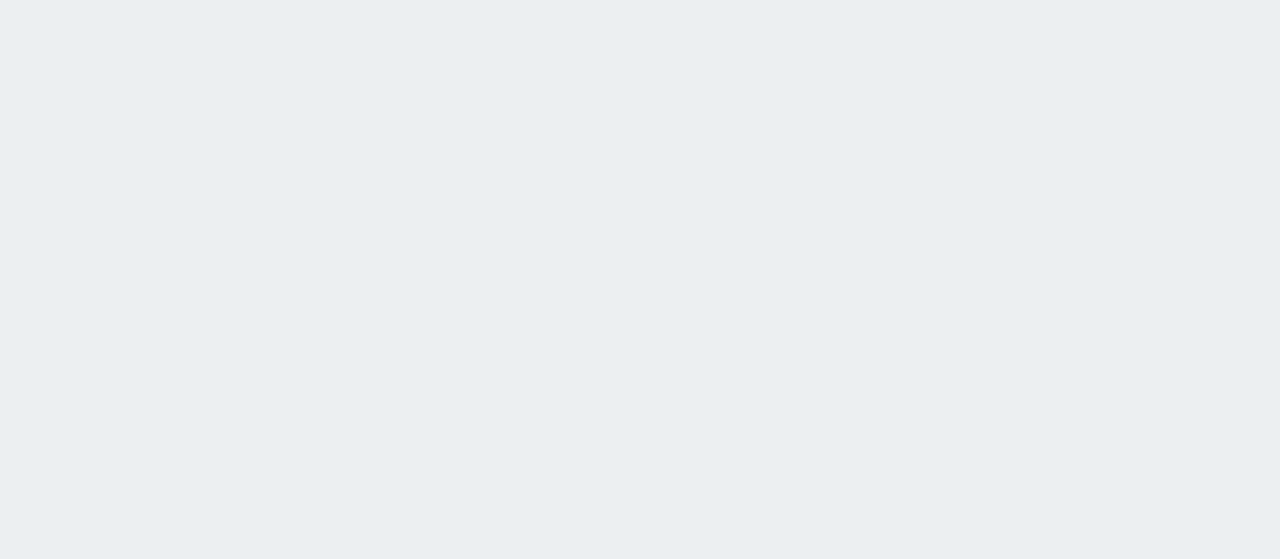scroll, scrollTop: 0, scrollLeft: 0, axis: both 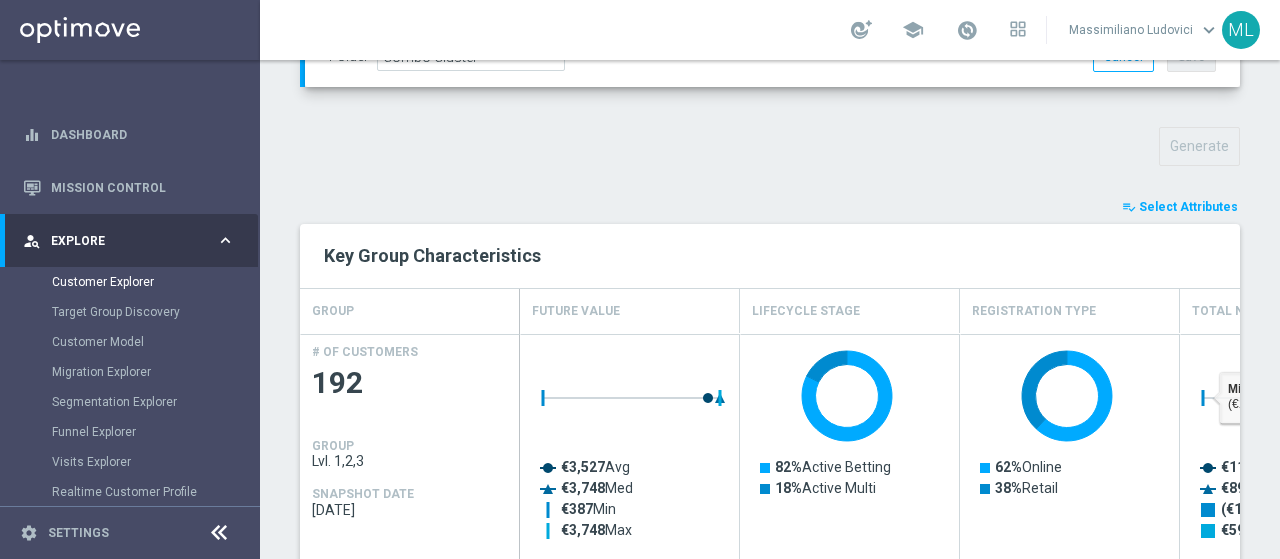 click on "Select Attributes" 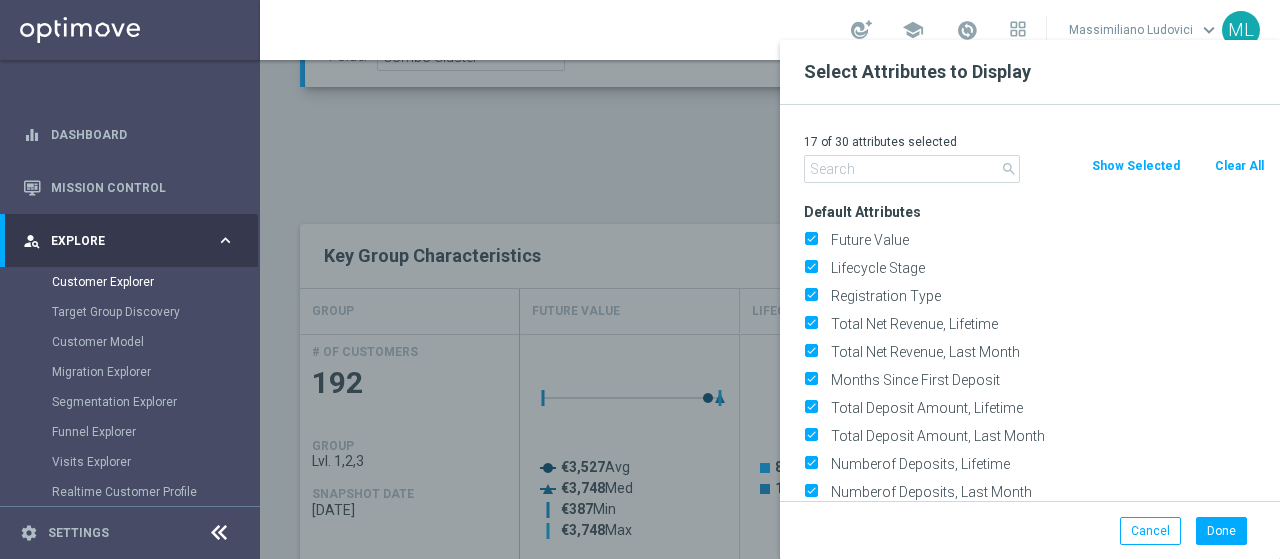 click 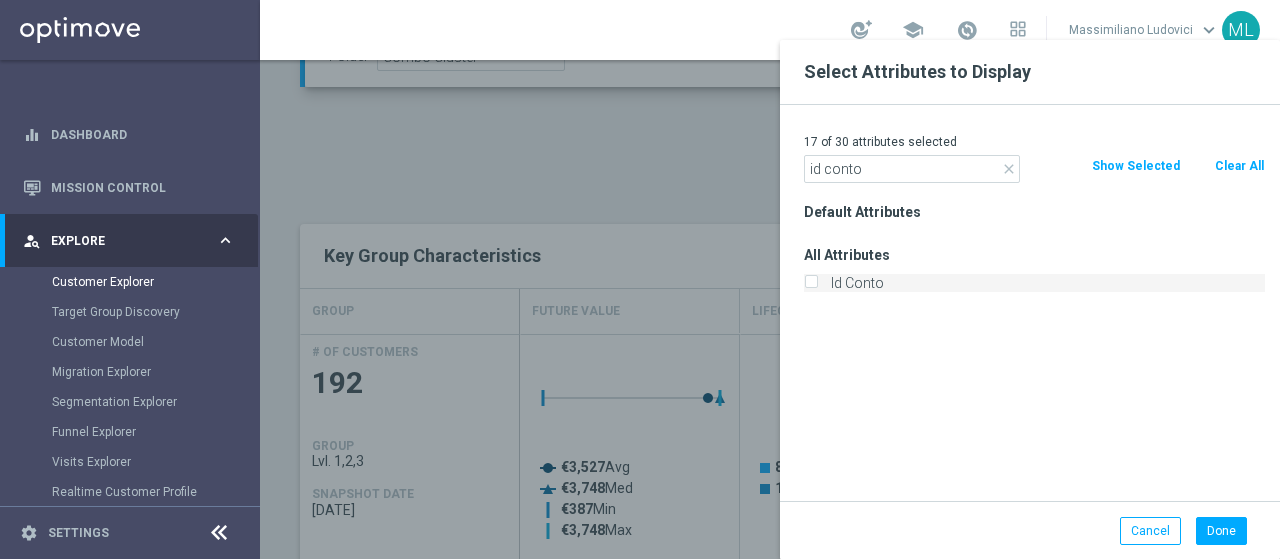 type on "id conto" 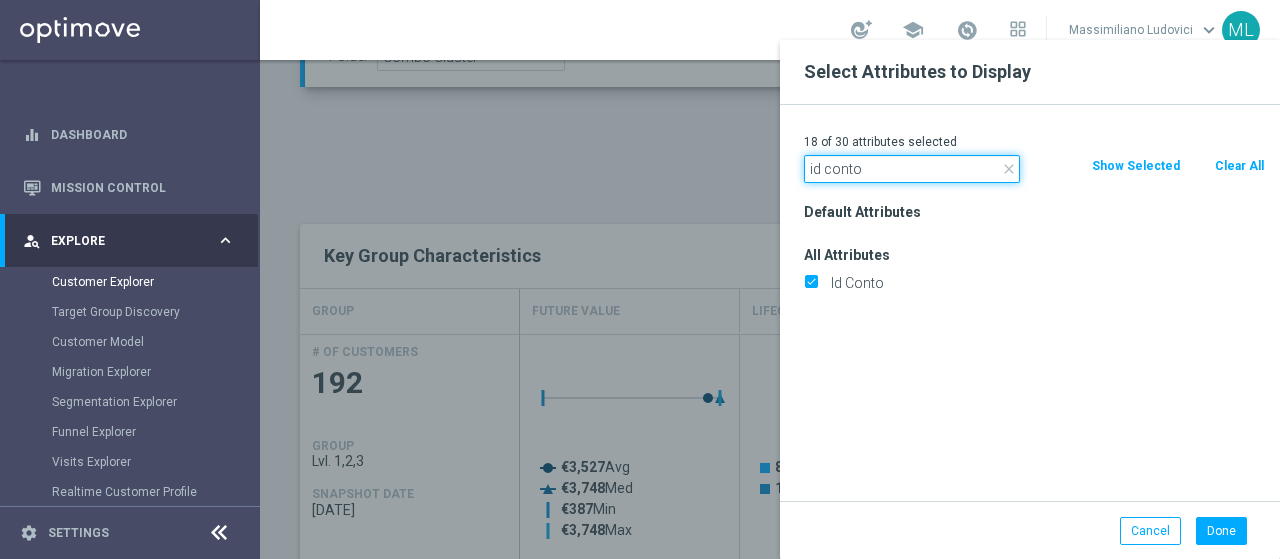 drag, startPoint x: 869, startPoint y: 170, endPoint x: 669, endPoint y: 146, distance: 201.43486 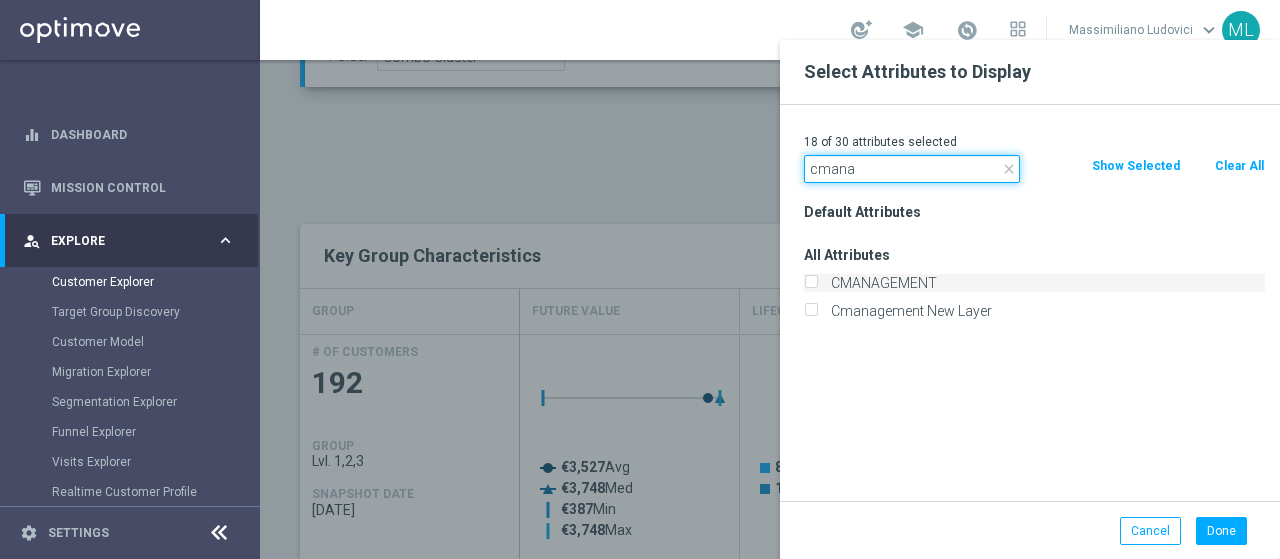 type on "cmana" 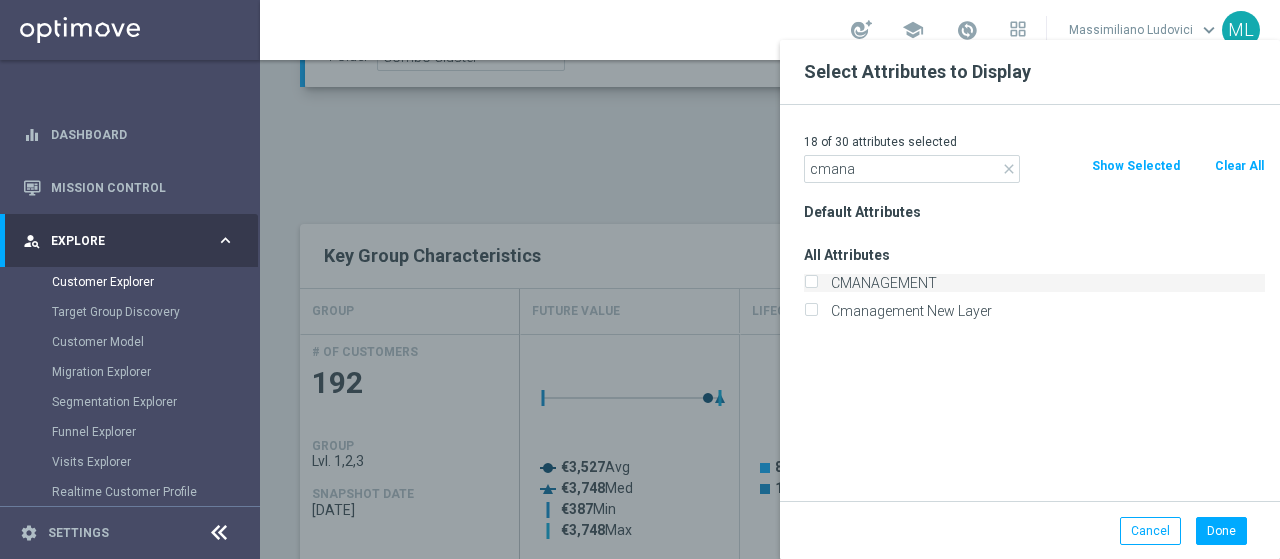 click on "CMANAGEMENT" 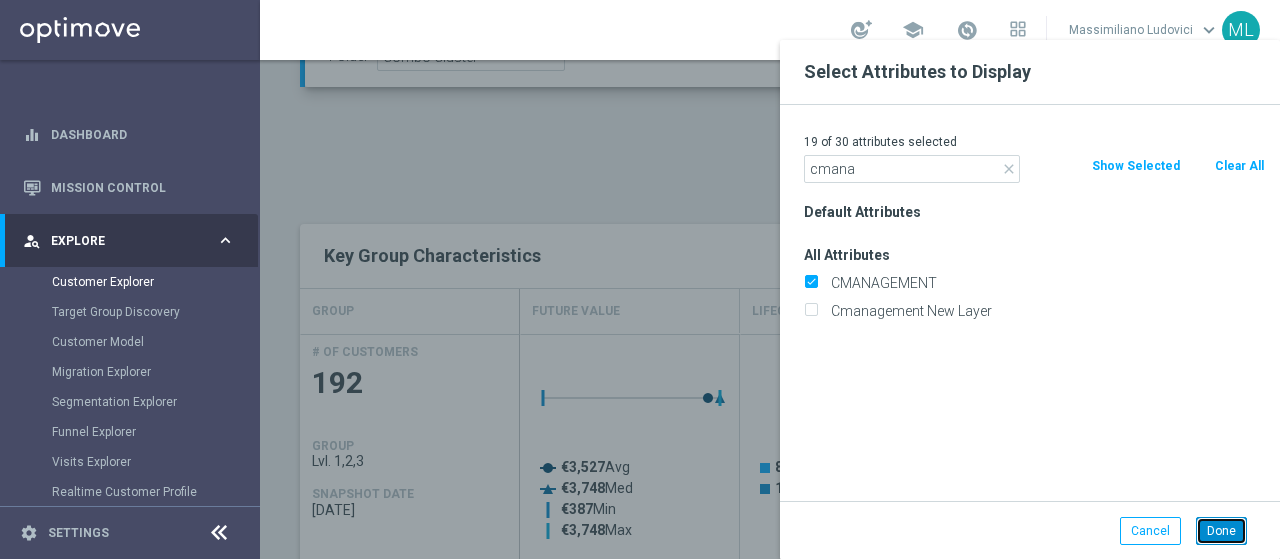 click on "Done" 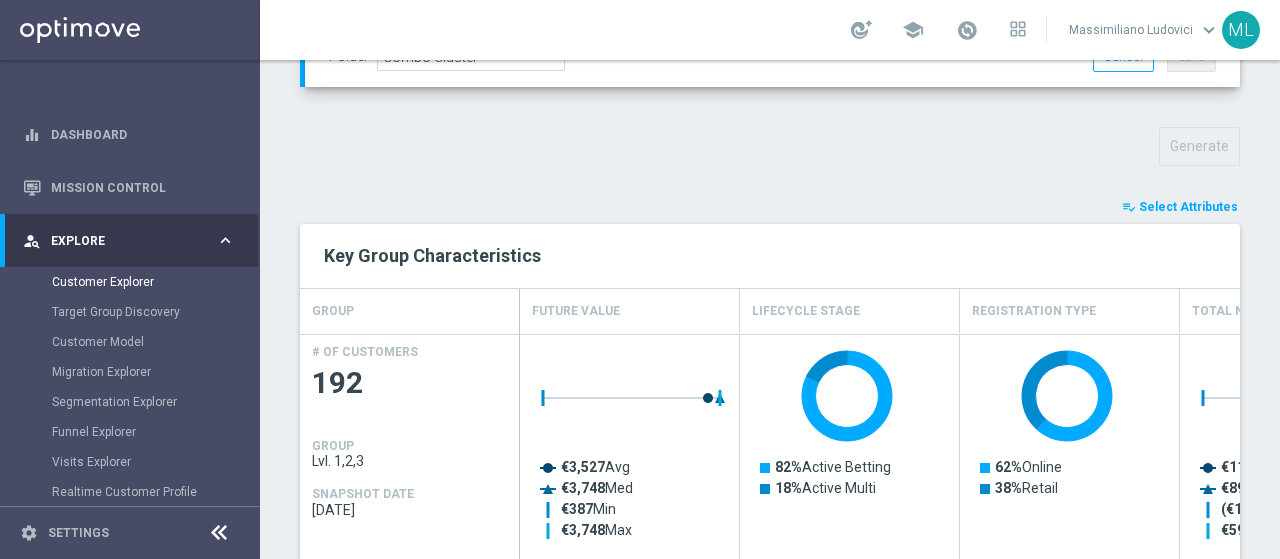 scroll, scrollTop: 882, scrollLeft: 0, axis: vertical 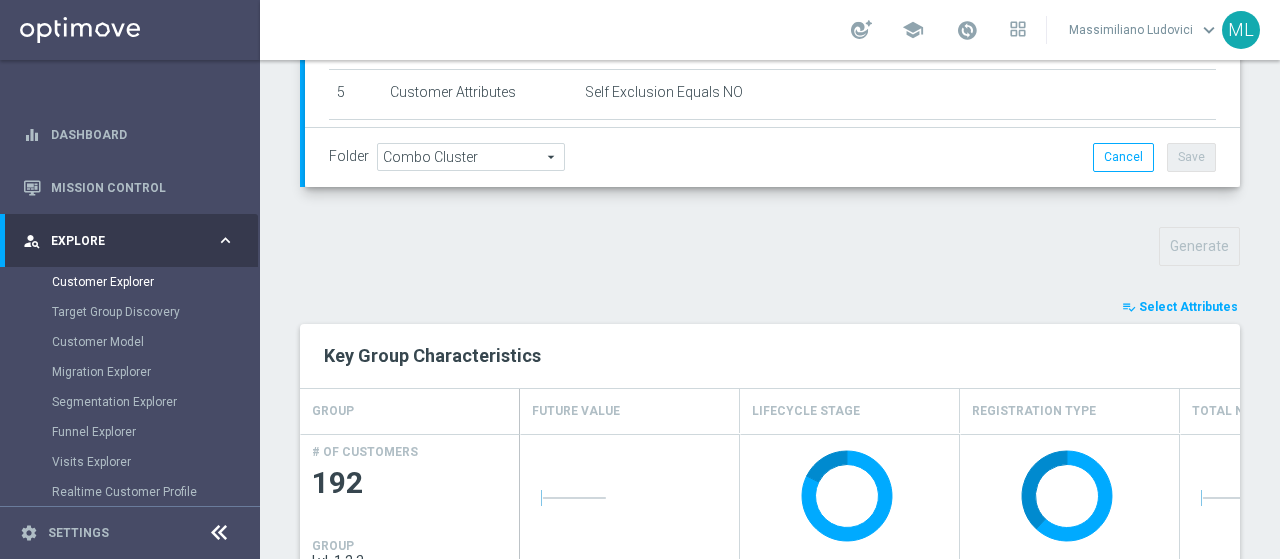 click on "playlist_add_check
Select Attributes" 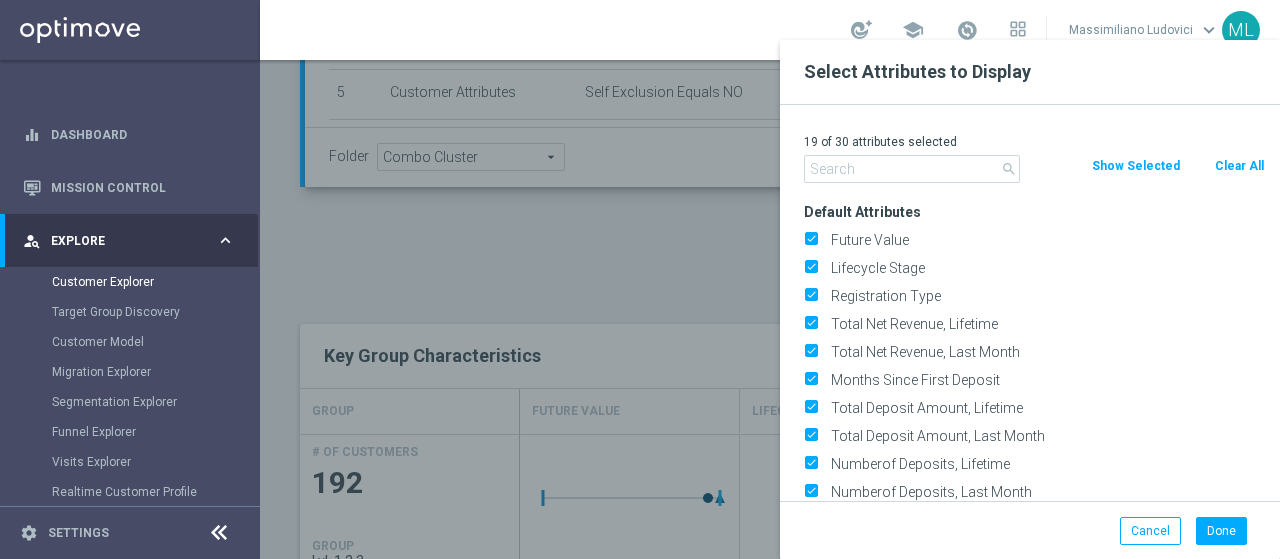 click 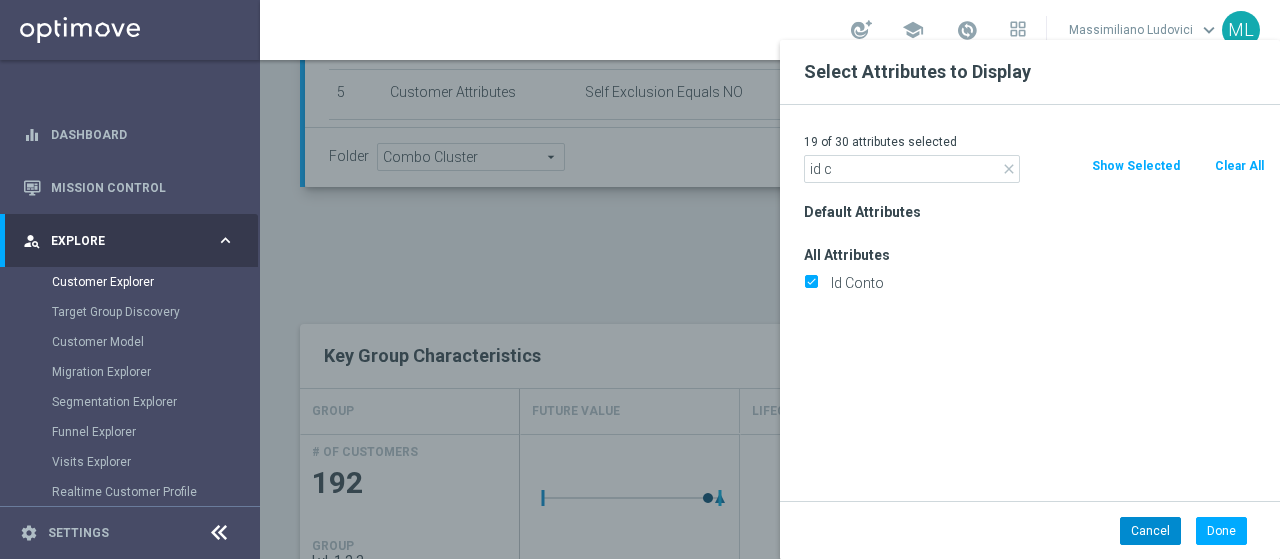 type on "id c" 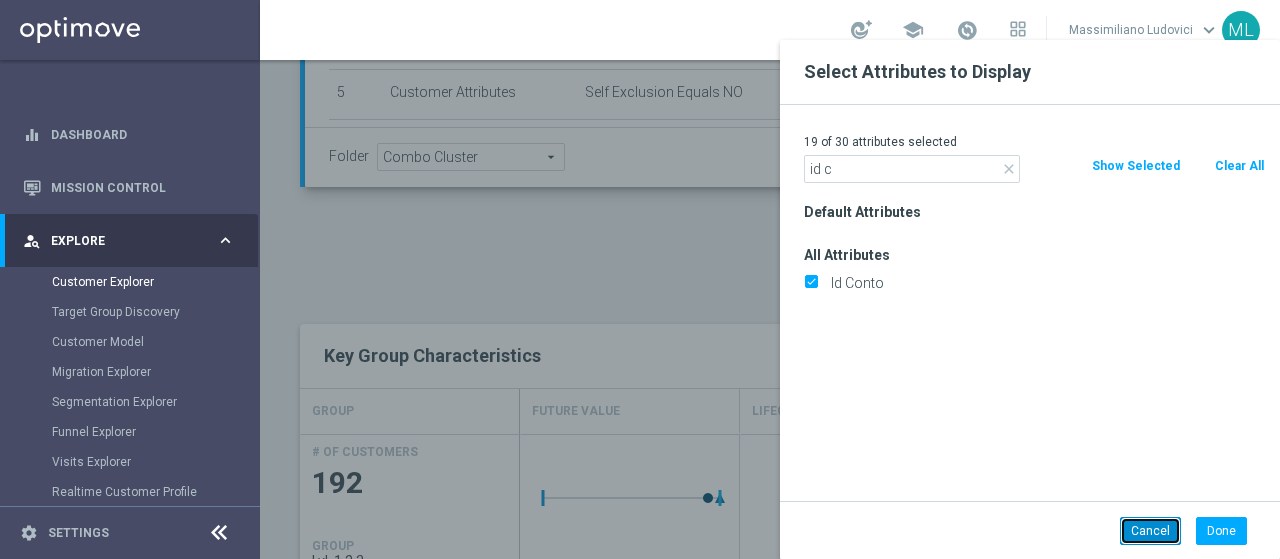 click on "Cancel" 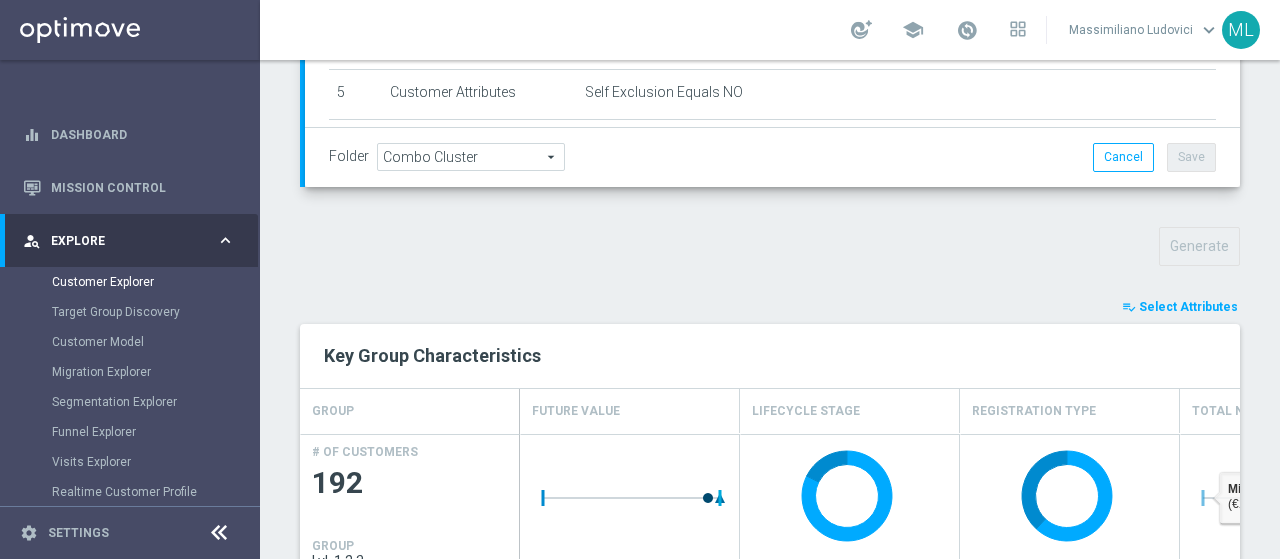 scroll, scrollTop: 882, scrollLeft: 0, axis: vertical 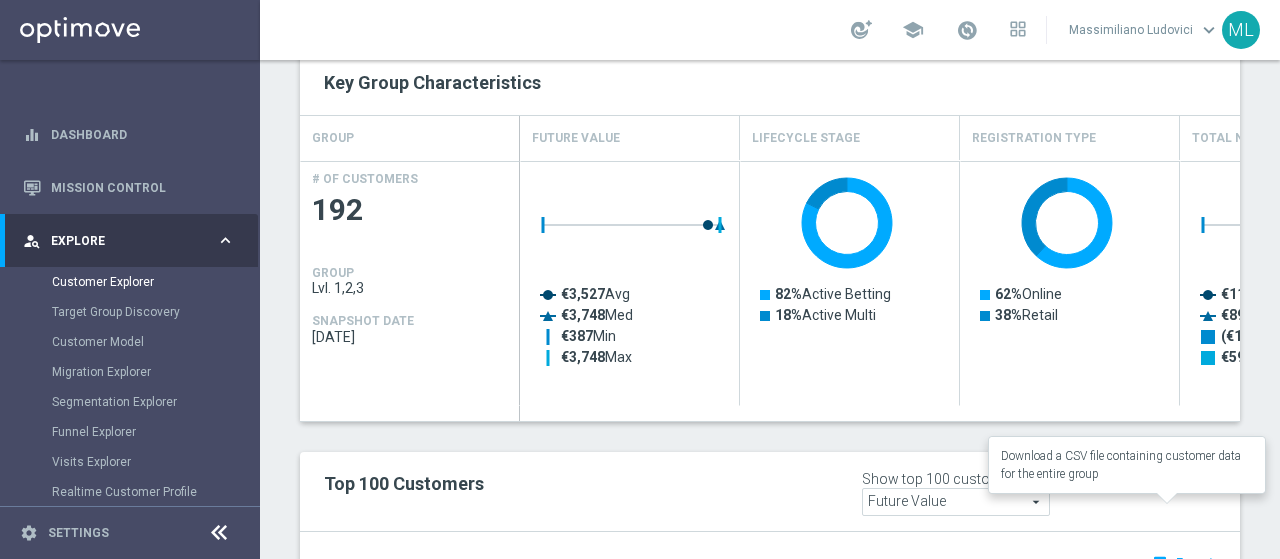 click on "Export" 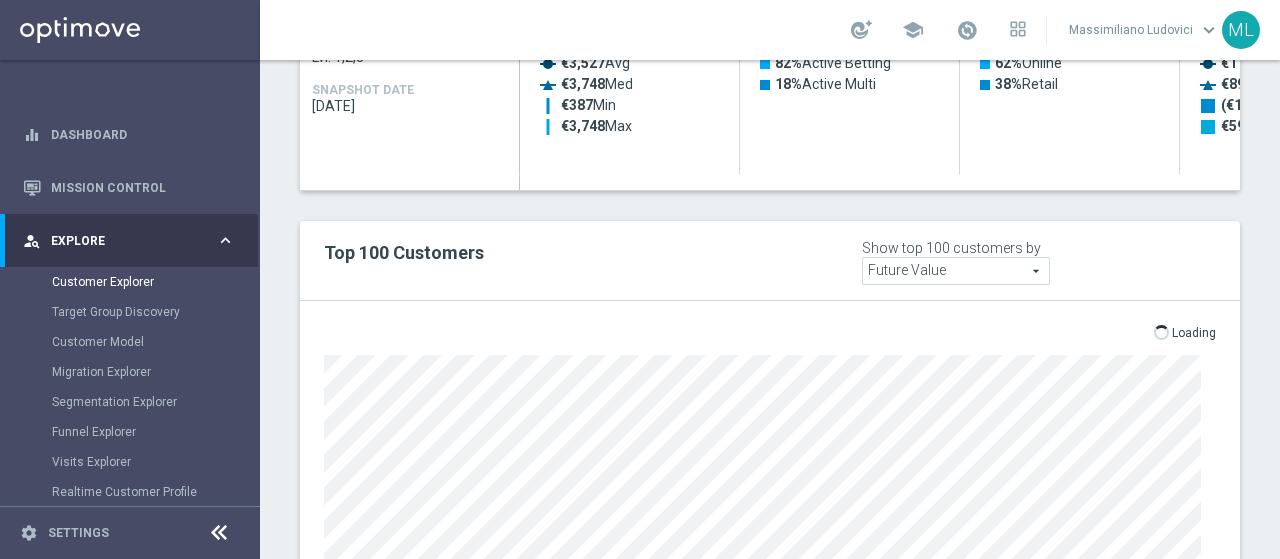scroll, scrollTop: 1200, scrollLeft: 0, axis: vertical 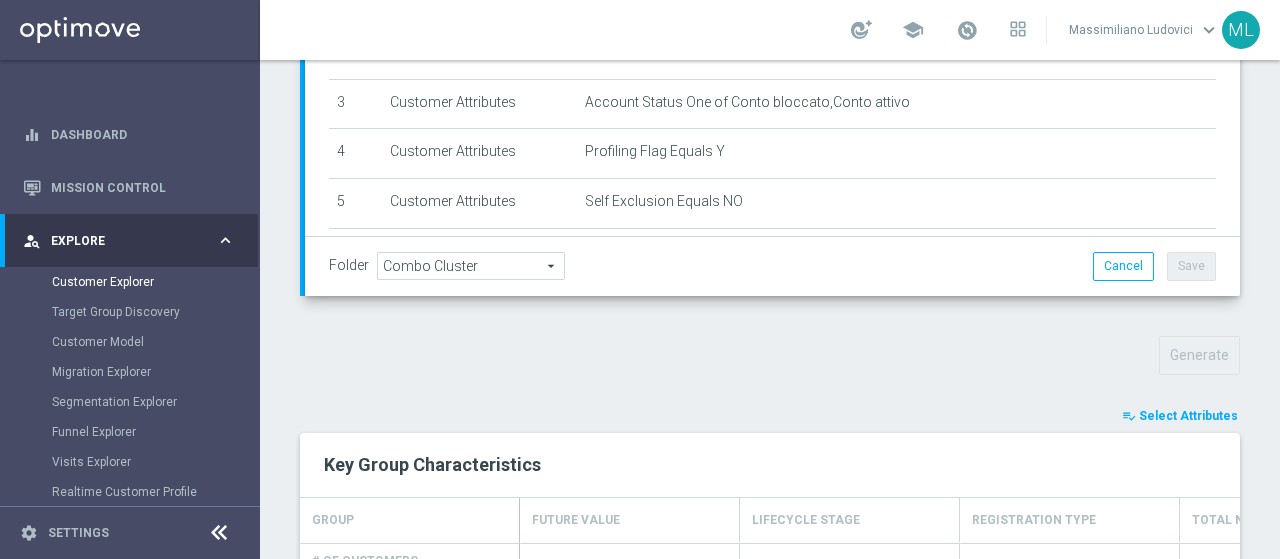 click on "Select Attributes" 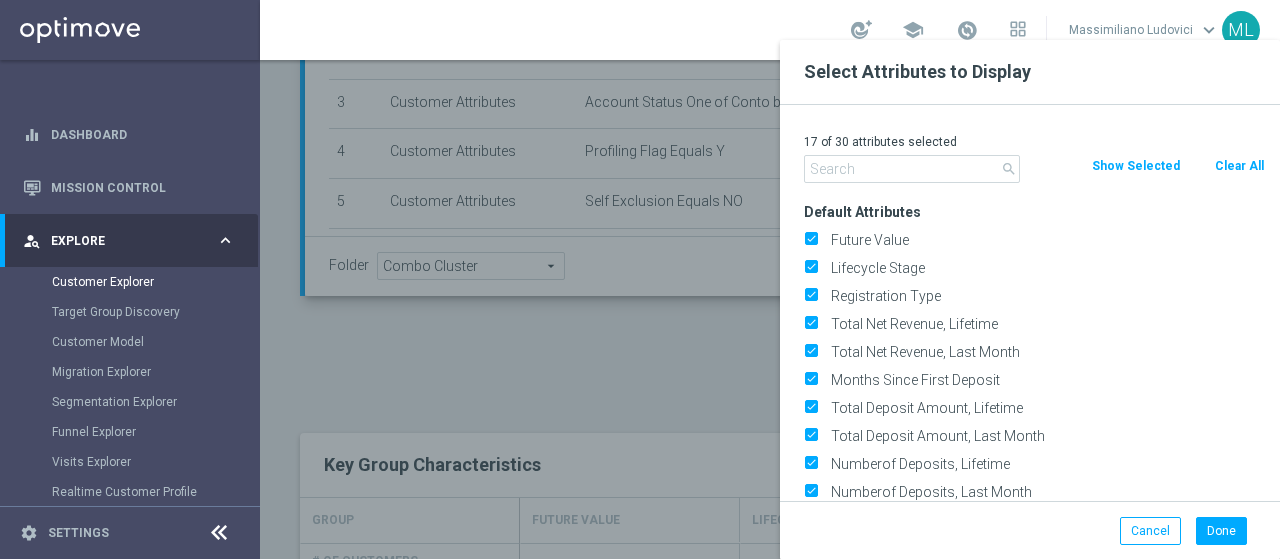 click 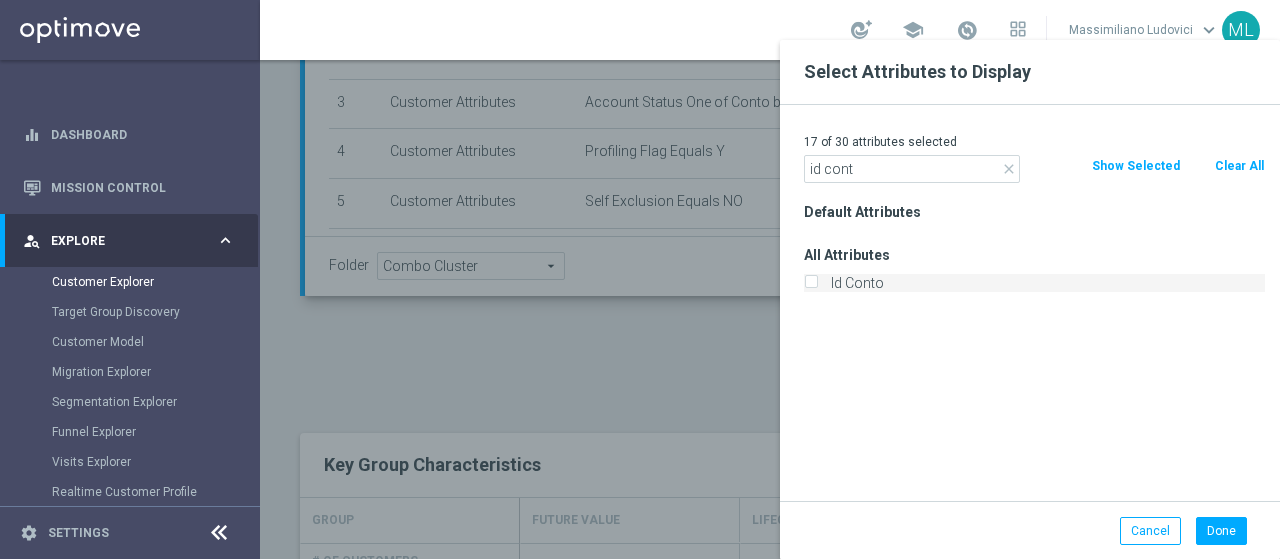 type on "id cont" 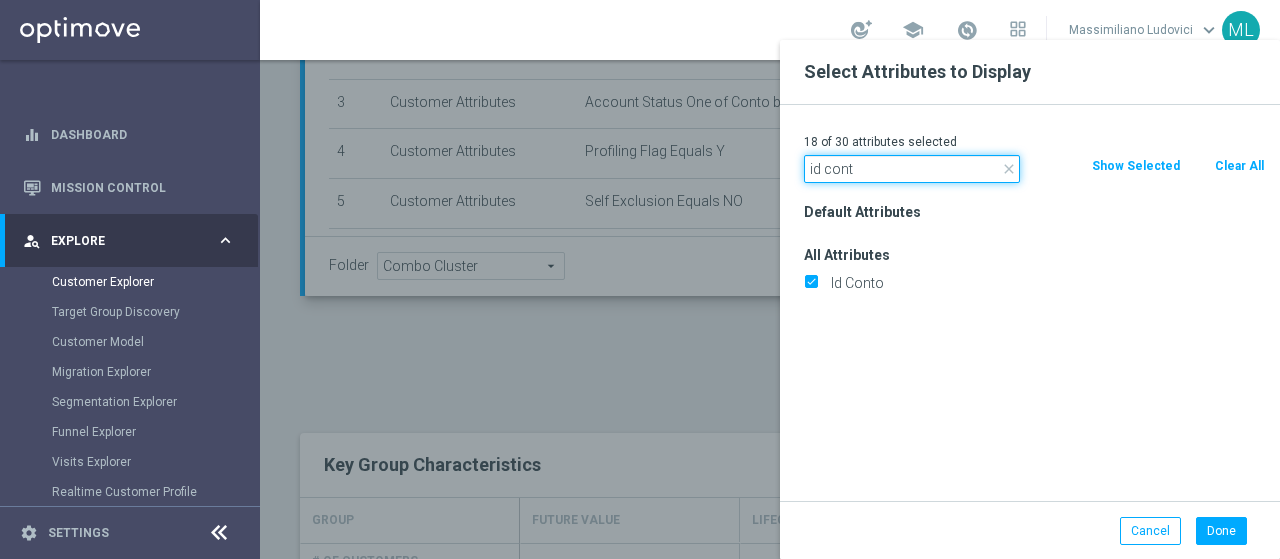 drag, startPoint x: 823, startPoint y: 171, endPoint x: 730, endPoint y: 169, distance: 93.0215 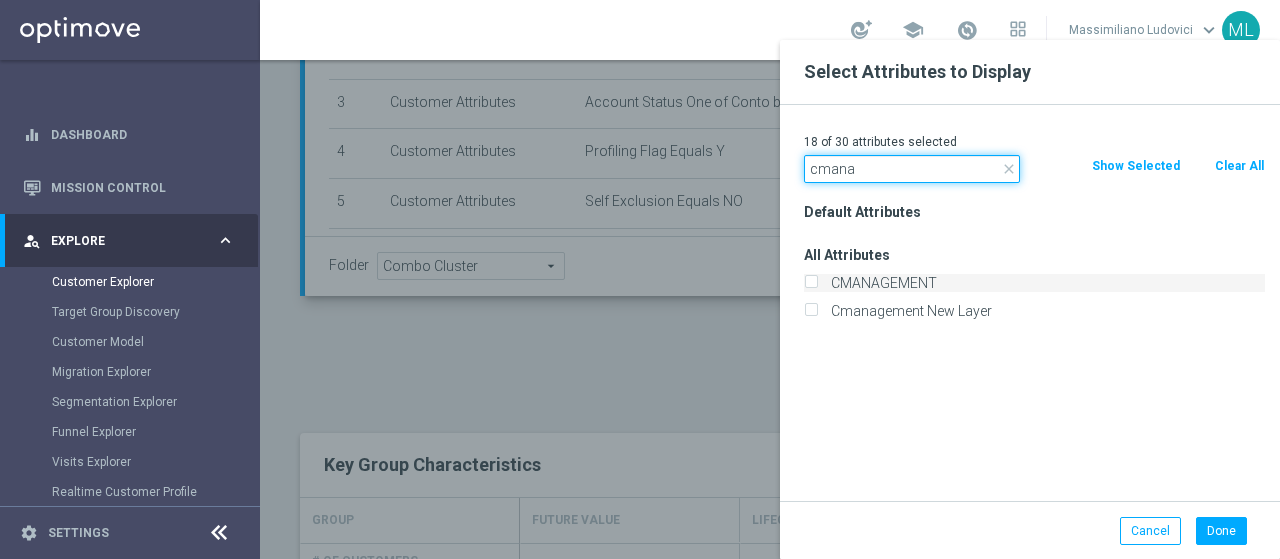 type on "cmana" 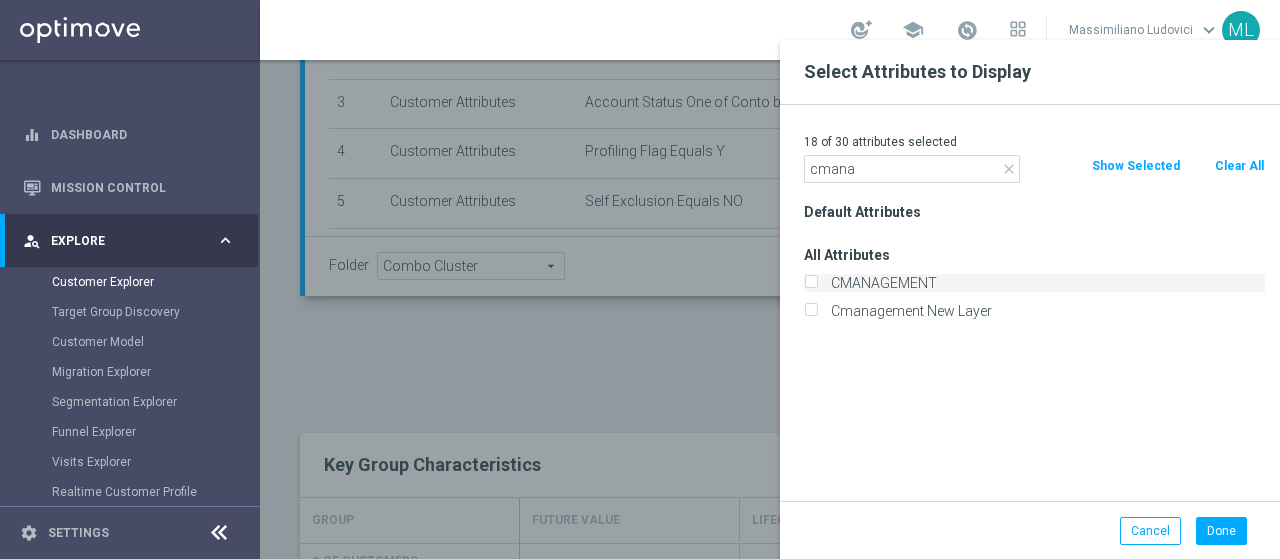 click on "CMANAGEMENT" at bounding box center [810, 285] 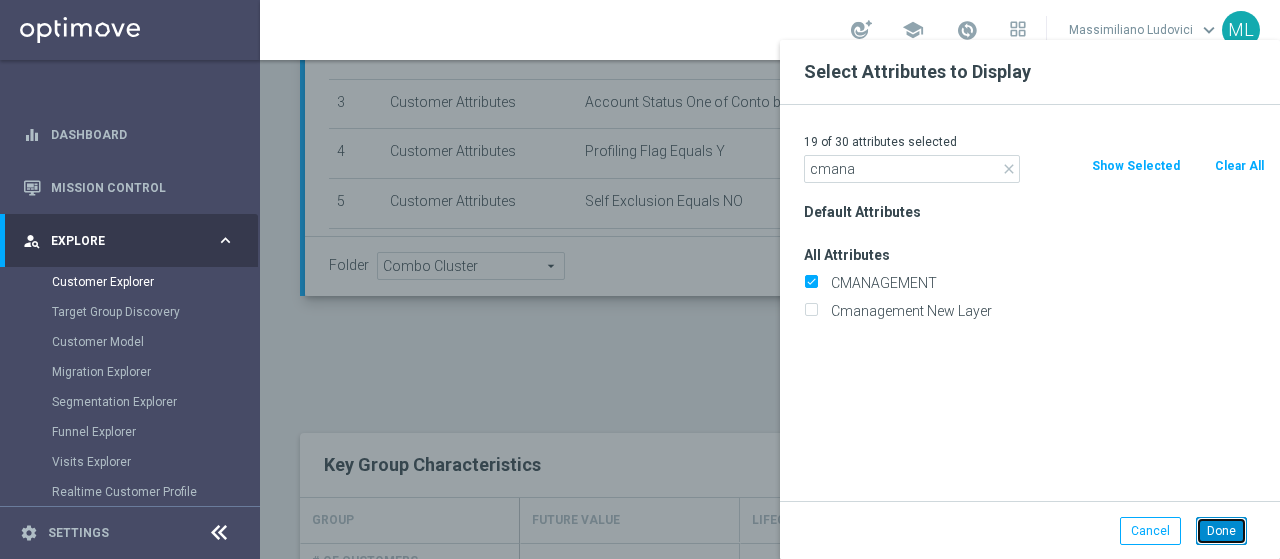 click on "Done" 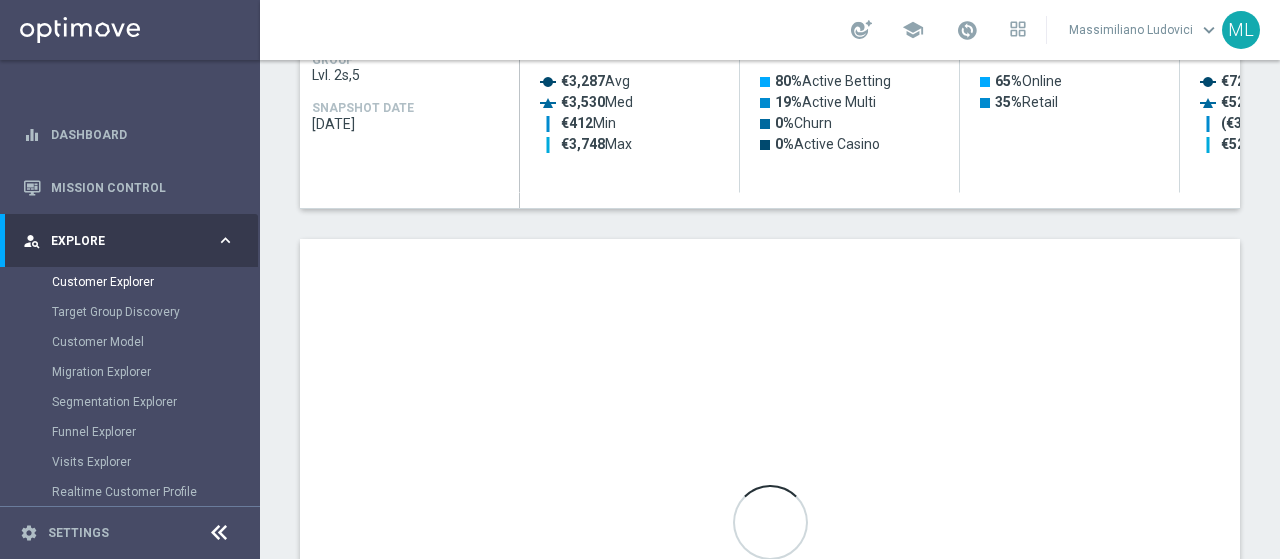 scroll, scrollTop: 1100, scrollLeft: 0, axis: vertical 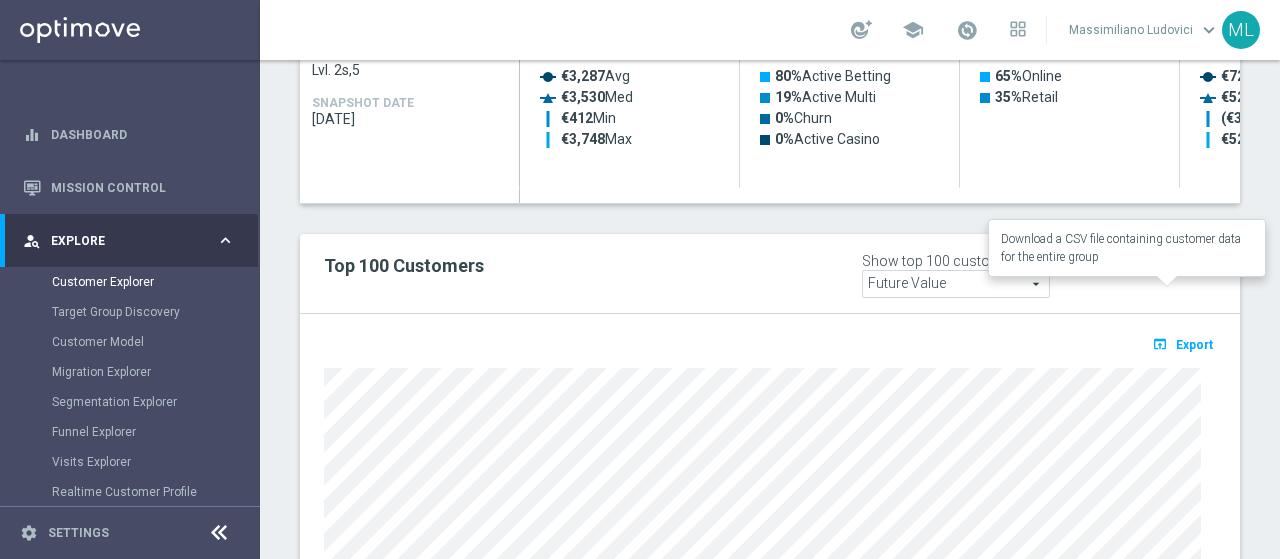 click on "Export" 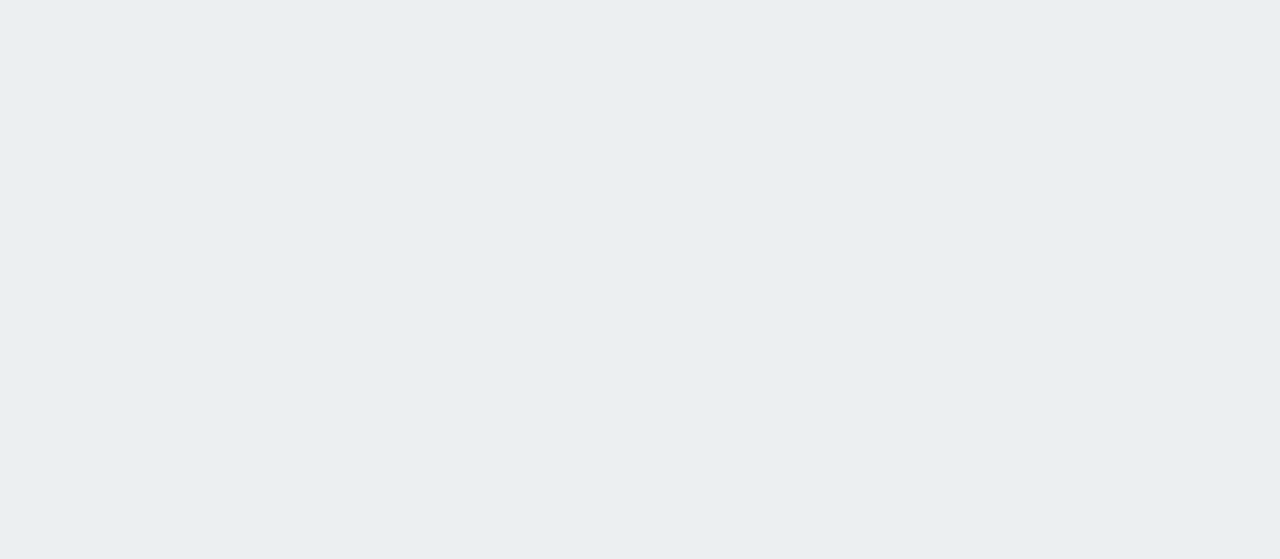 scroll, scrollTop: 0, scrollLeft: 0, axis: both 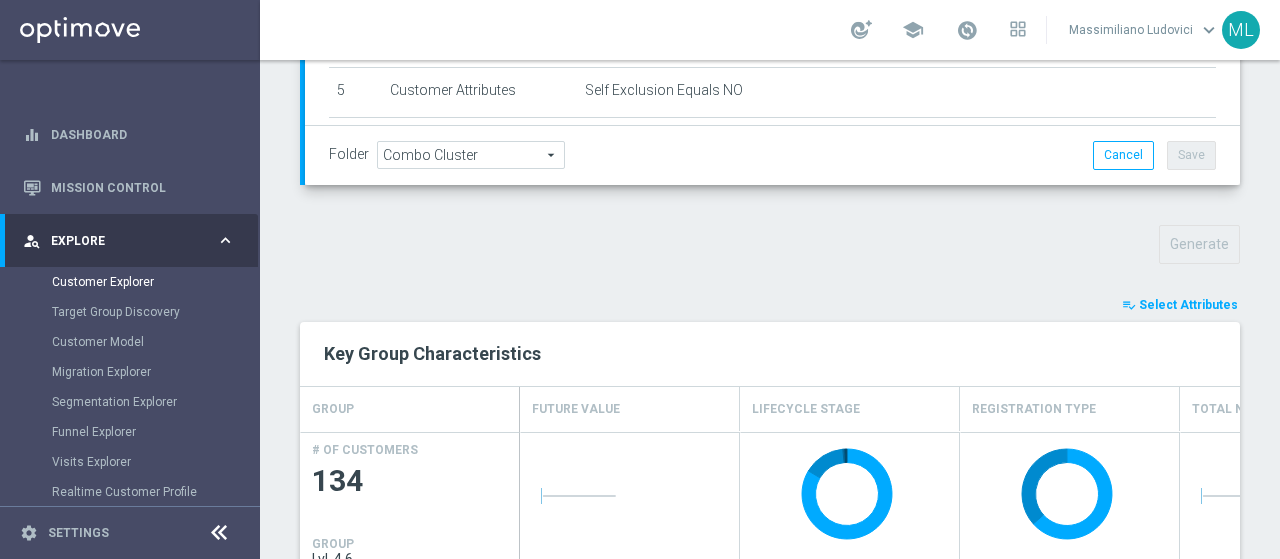 click on "Select Attributes" 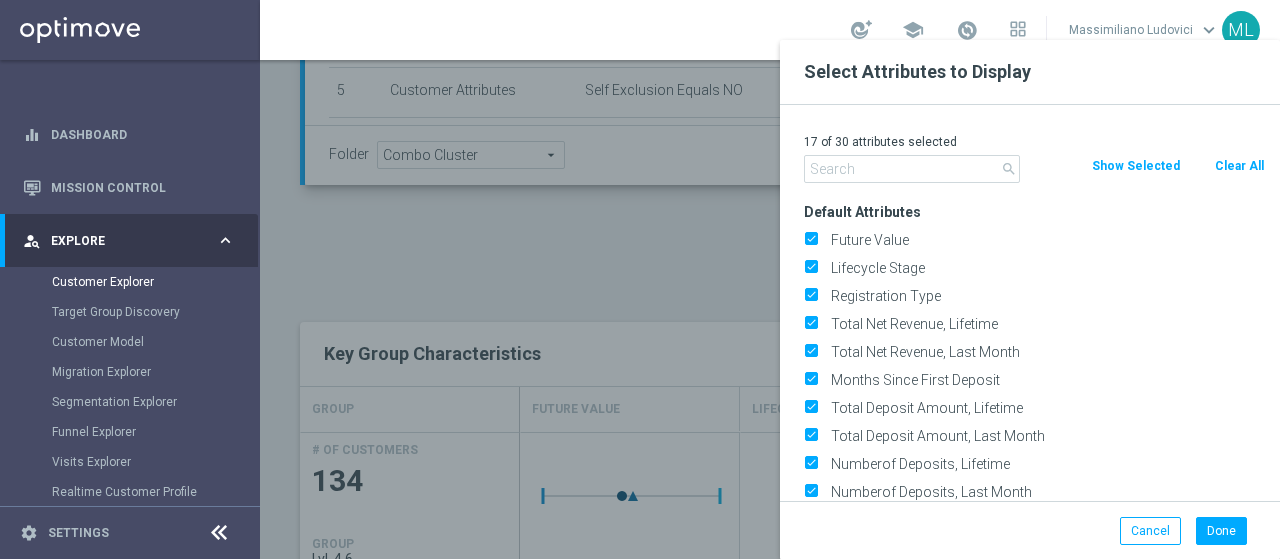 click 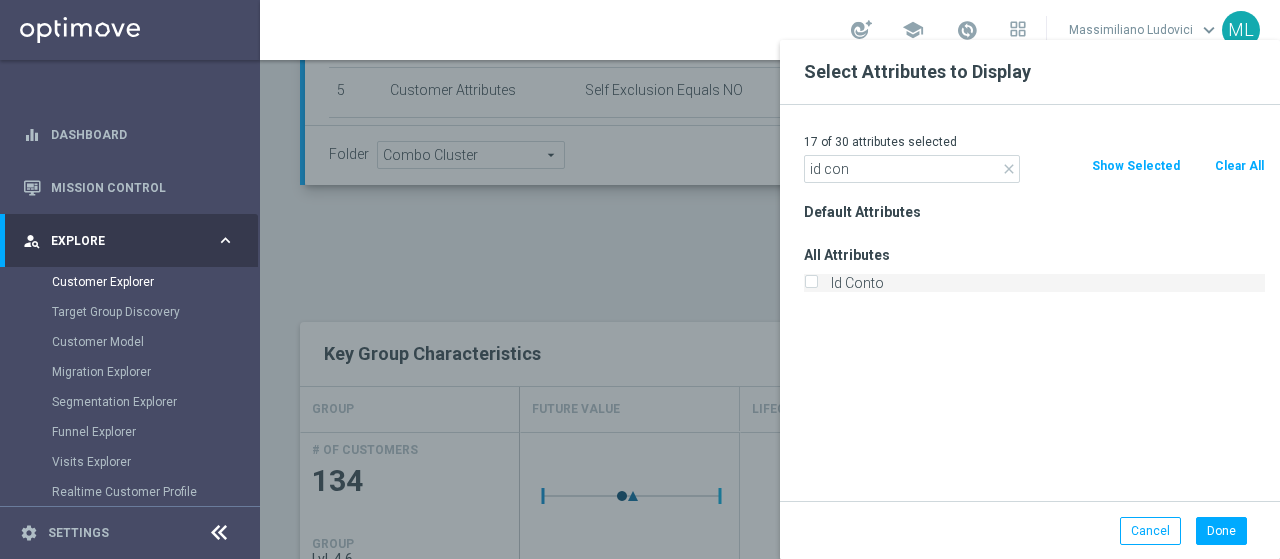 type on "id con" 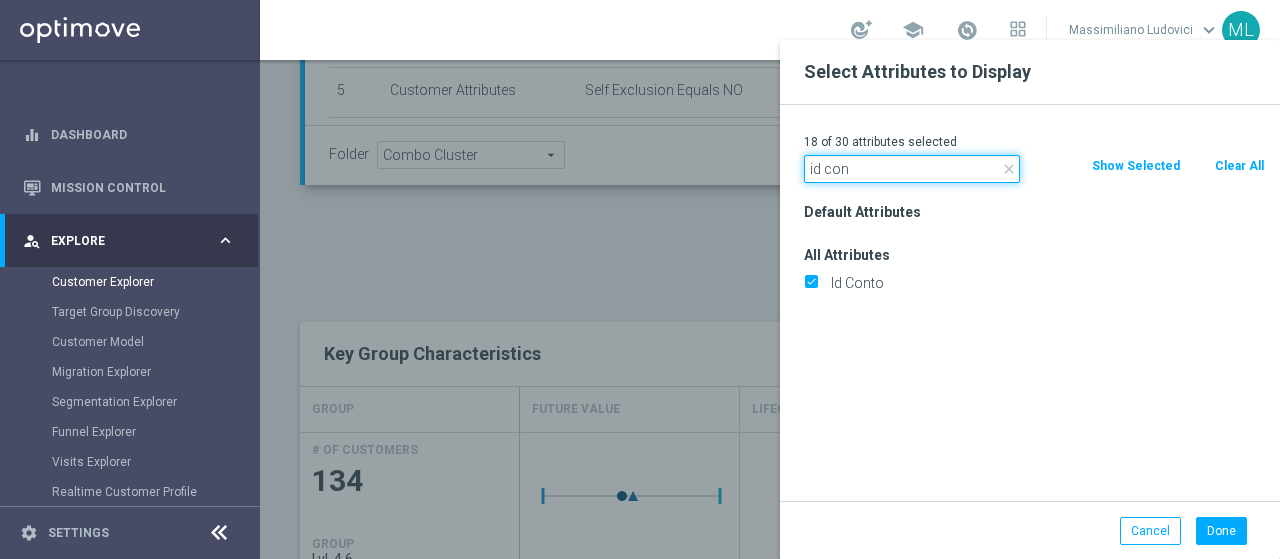 drag, startPoint x: 854, startPoint y: 175, endPoint x: 718, endPoint y: 176, distance: 136.00368 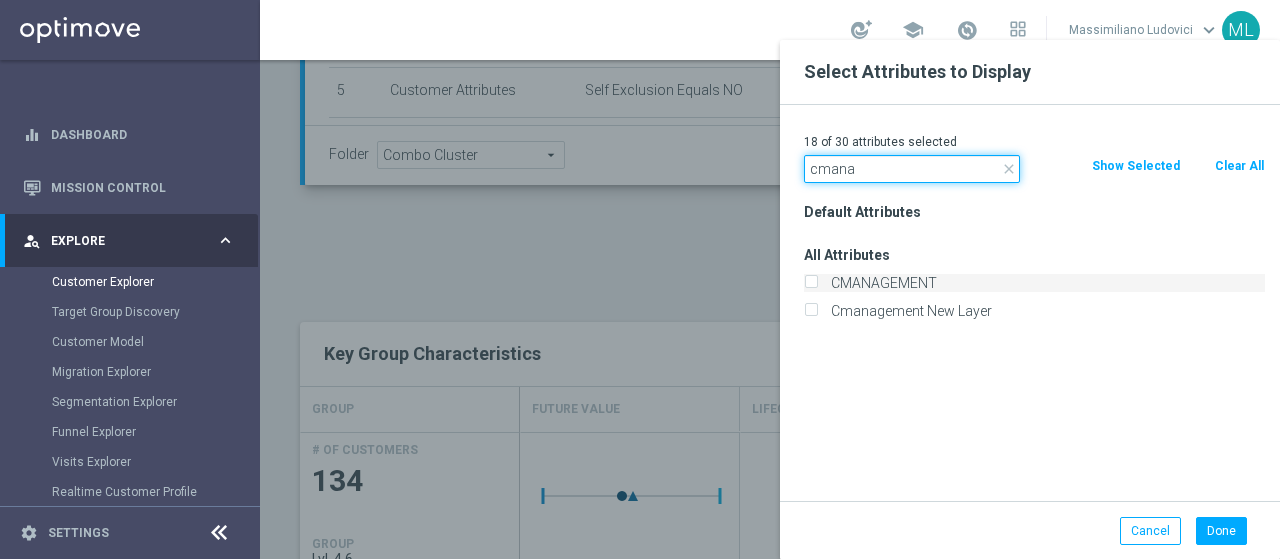 type on "cmana" 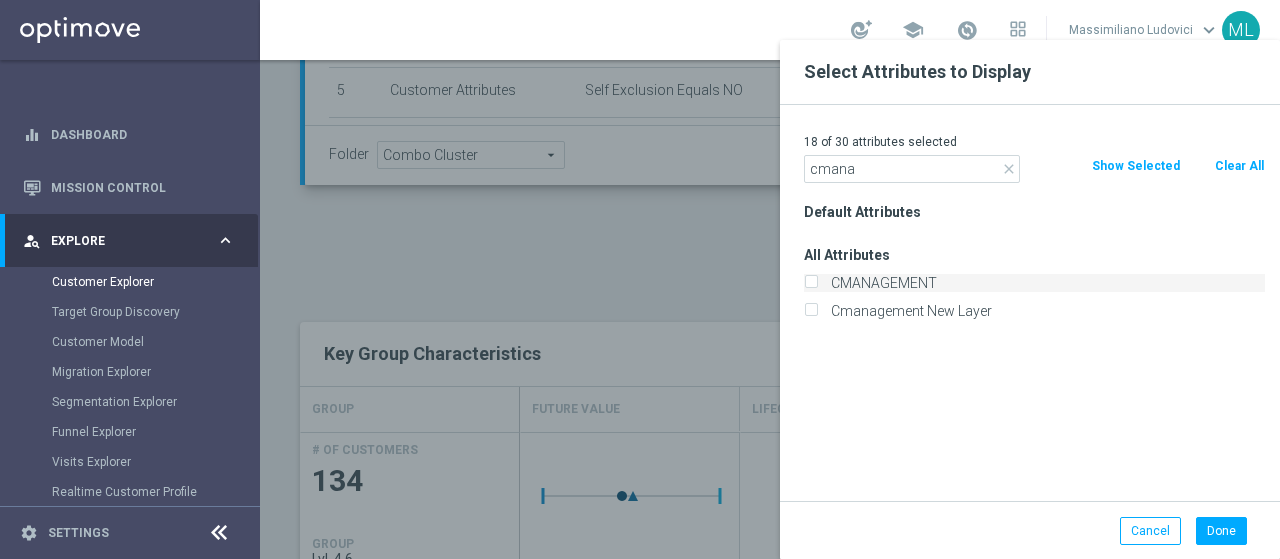 click on "CMANAGEMENT" at bounding box center [810, 285] 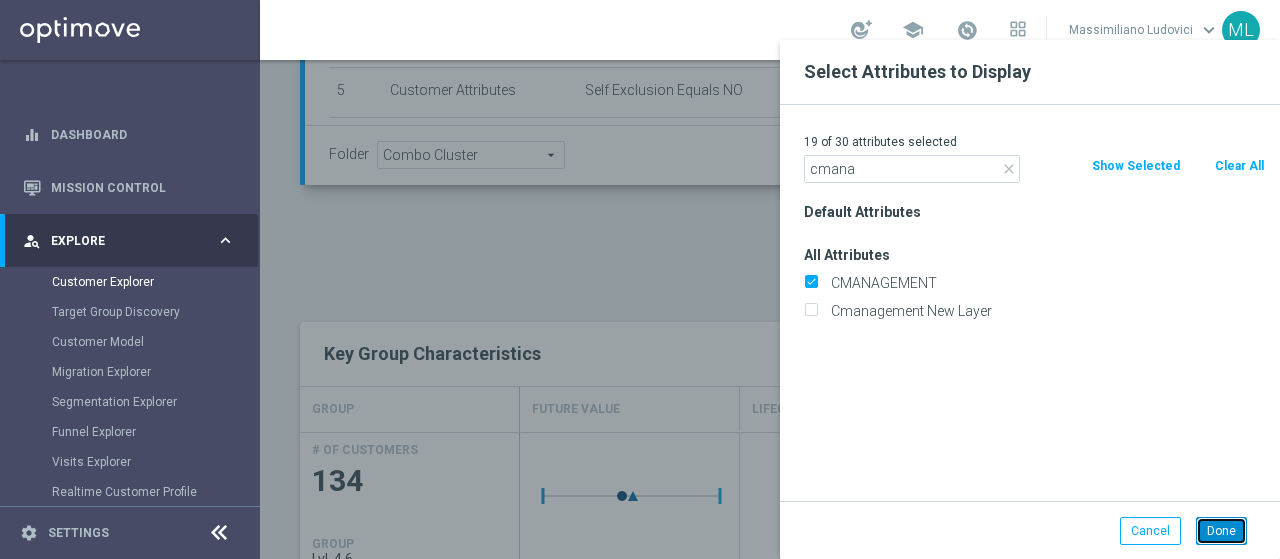 drag, startPoint x: 1232, startPoint y: 534, endPoint x: 1230, endPoint y: 522, distance: 12.165525 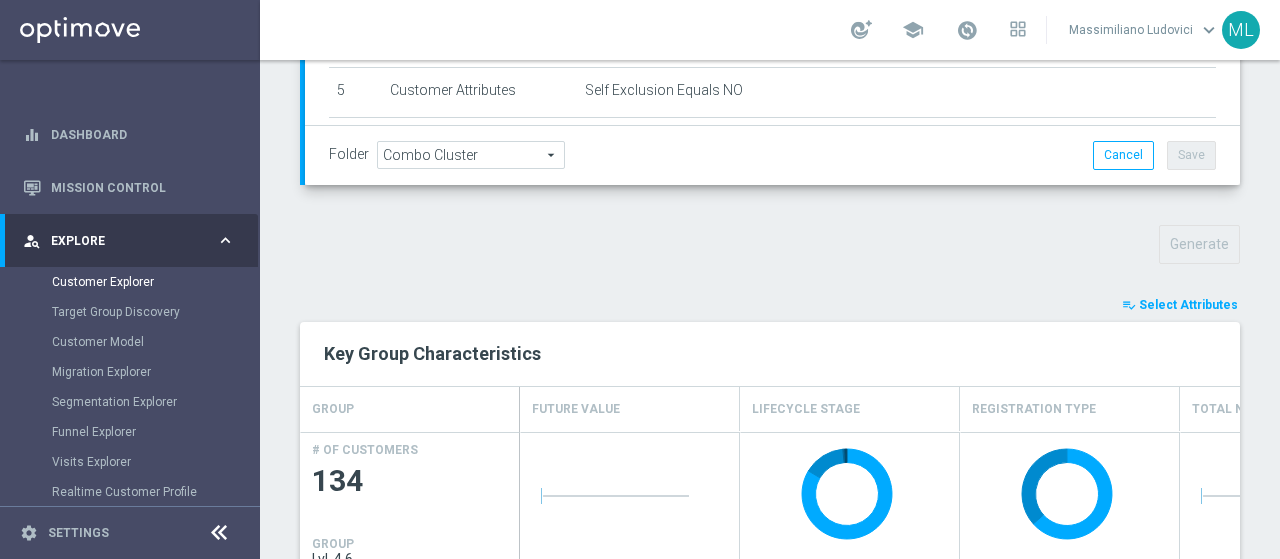 scroll, scrollTop: 1211, scrollLeft: 0, axis: vertical 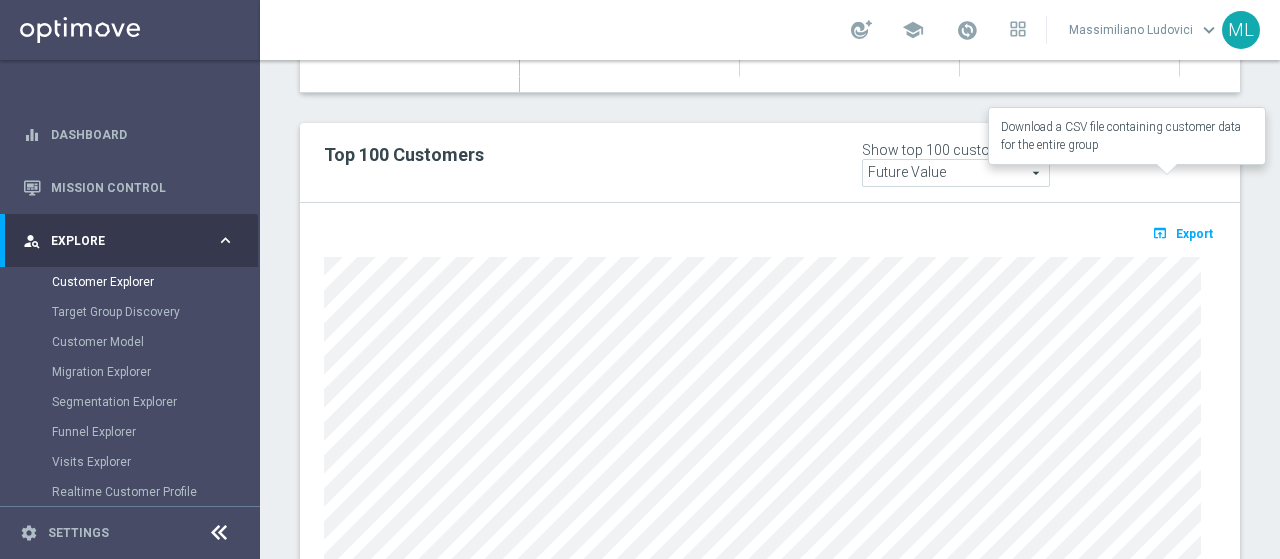 click on "Export" 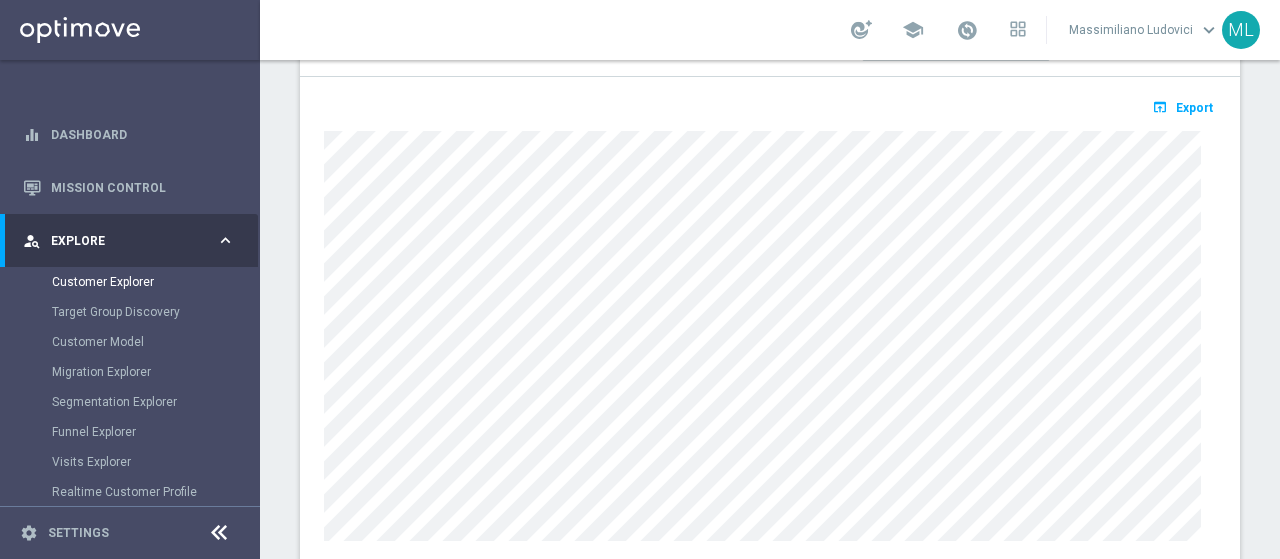 scroll, scrollTop: 1237, scrollLeft: 0, axis: vertical 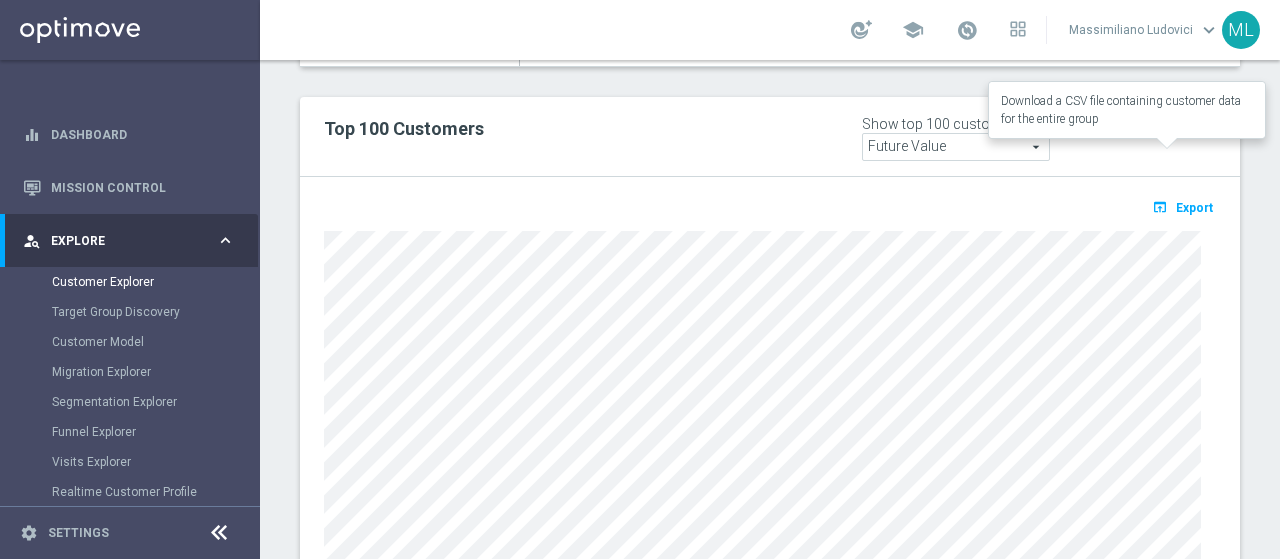 click on "Export" 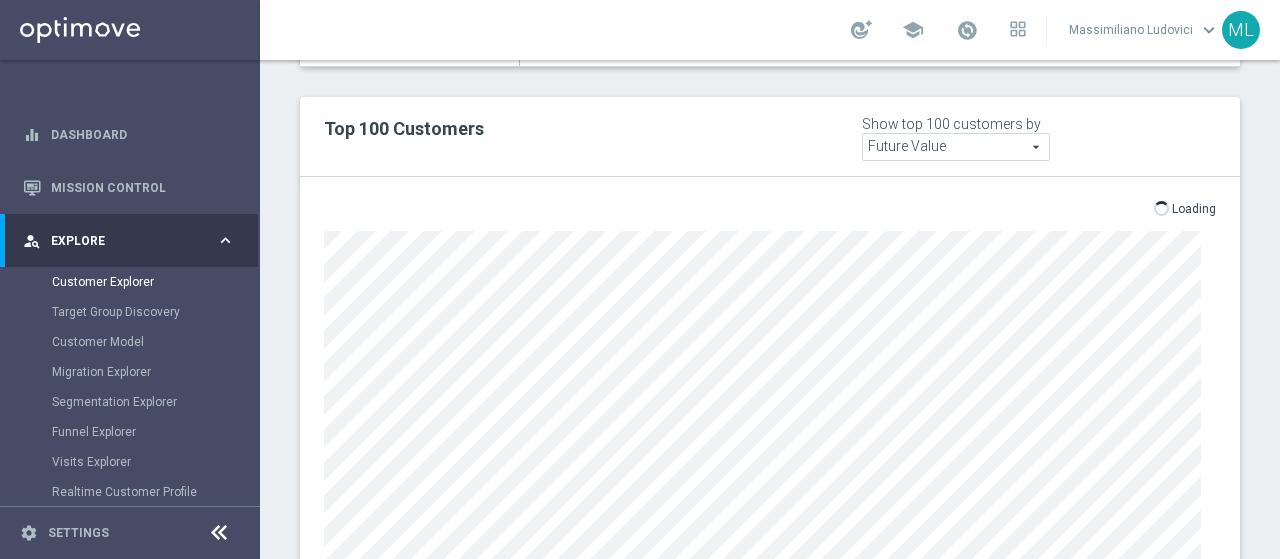 click on "TARGET GROUP
Lvl. 4,6
Lvl. 4,6
arrow_drop_down
Show Selected
0 of NaN
[DATE] reminder 2701 [STREET_NAME]" 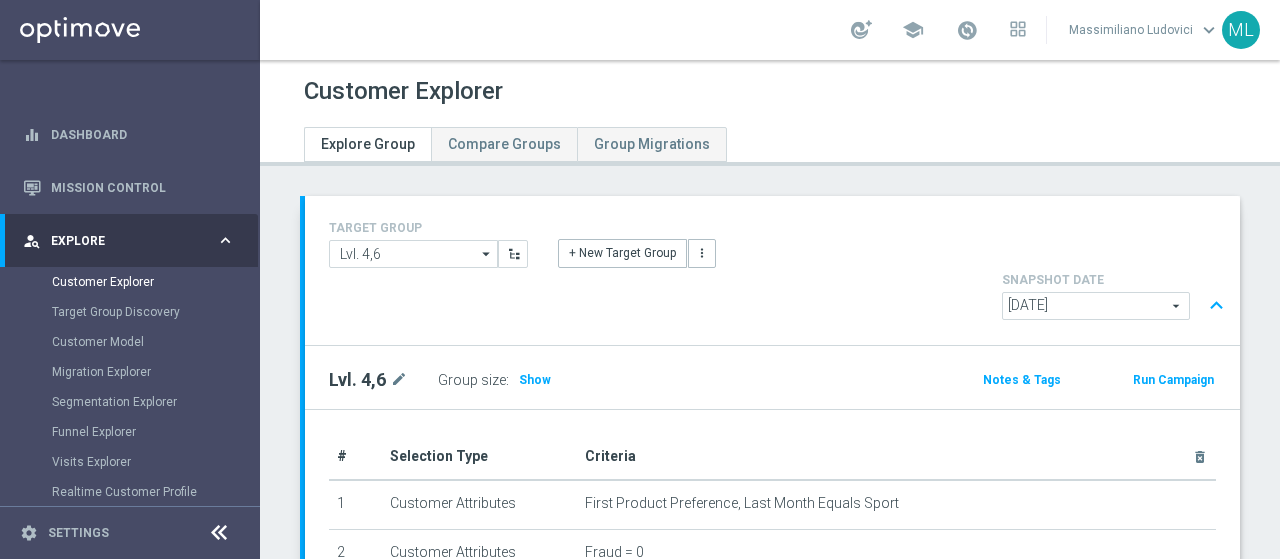 scroll, scrollTop: 300, scrollLeft: 0, axis: vertical 